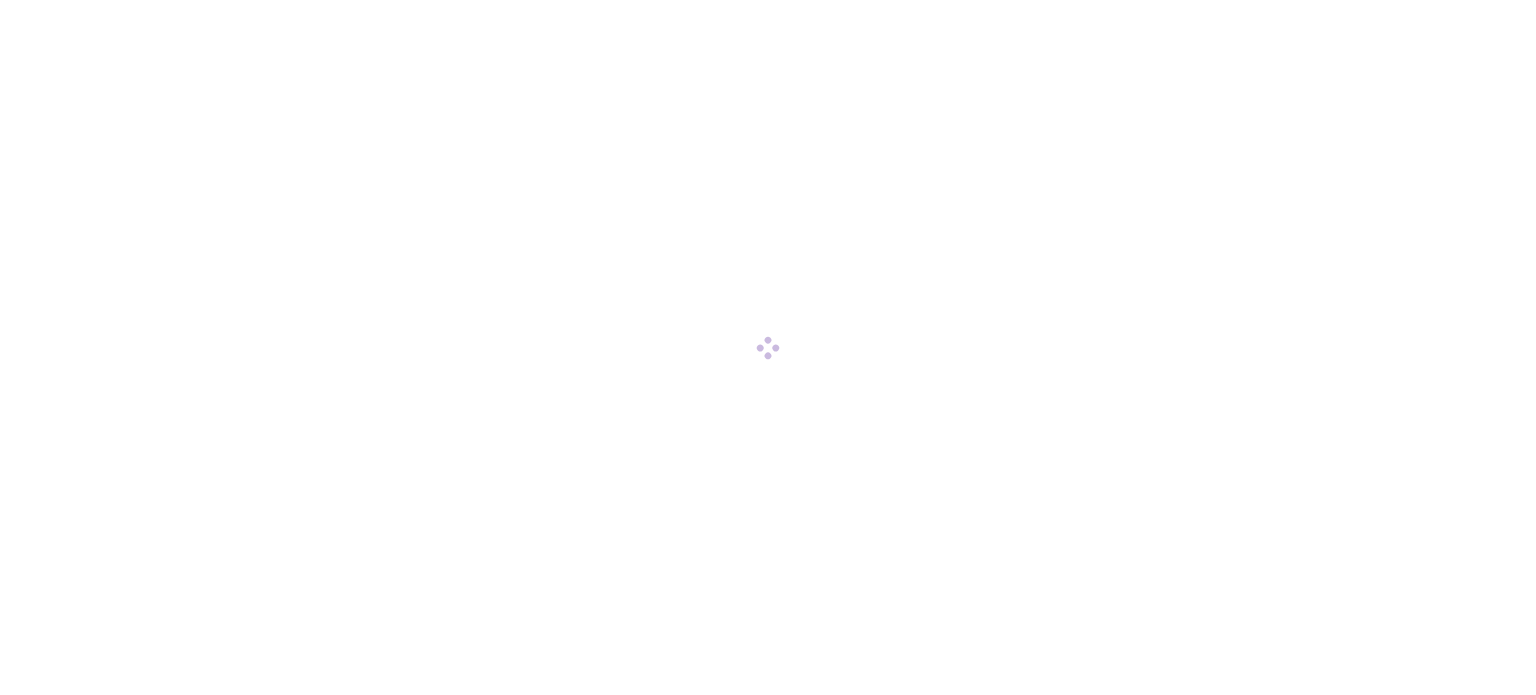 scroll, scrollTop: 0, scrollLeft: 0, axis: both 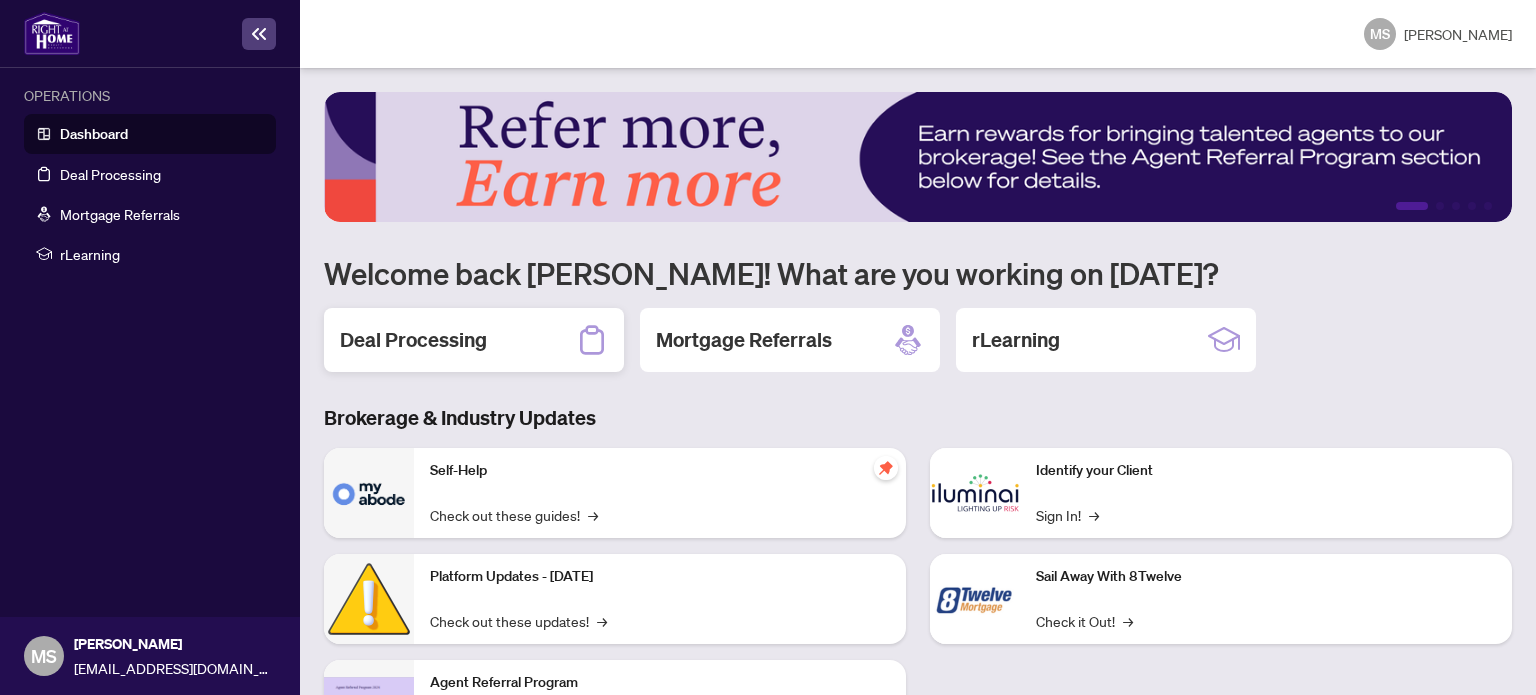 click on "Deal Processing" at bounding box center (474, 340) 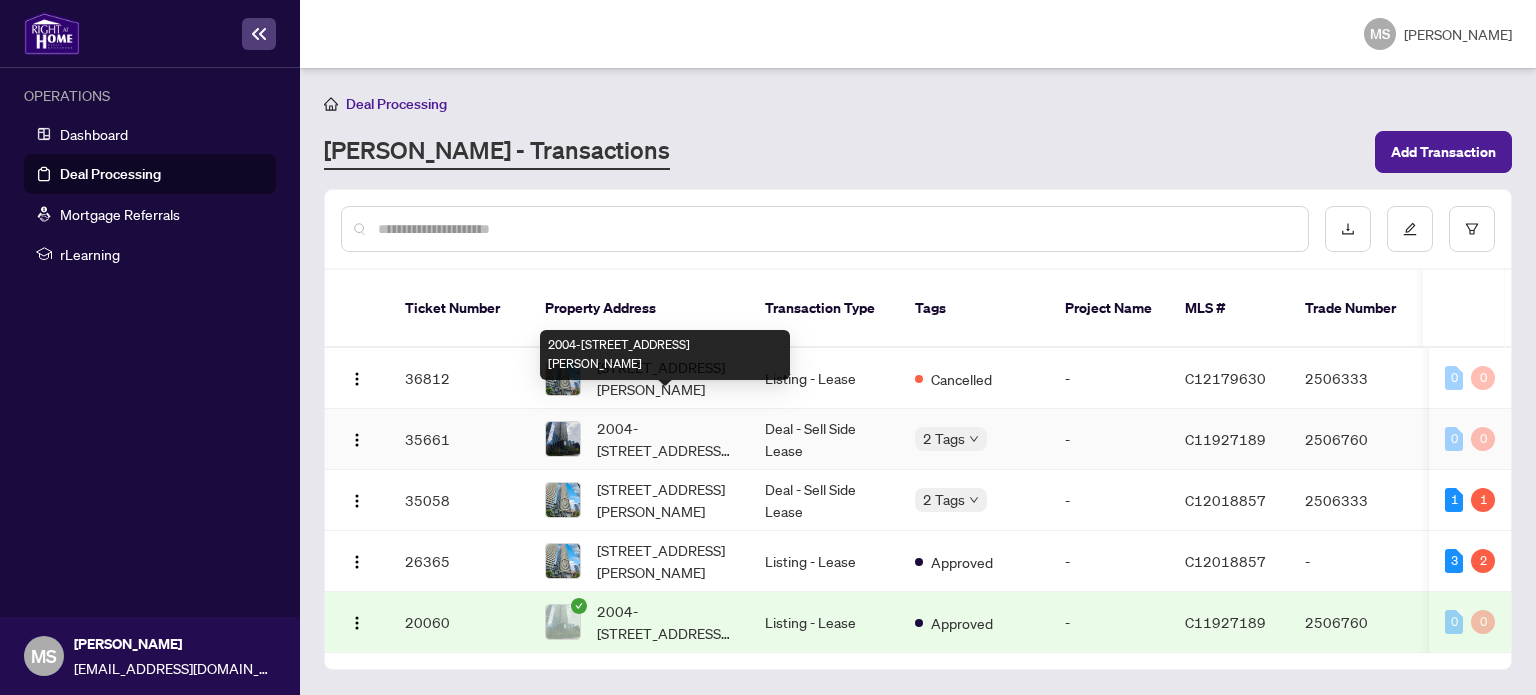 click on "2004-[STREET_ADDRESS][PERSON_NAME]" at bounding box center [665, 439] 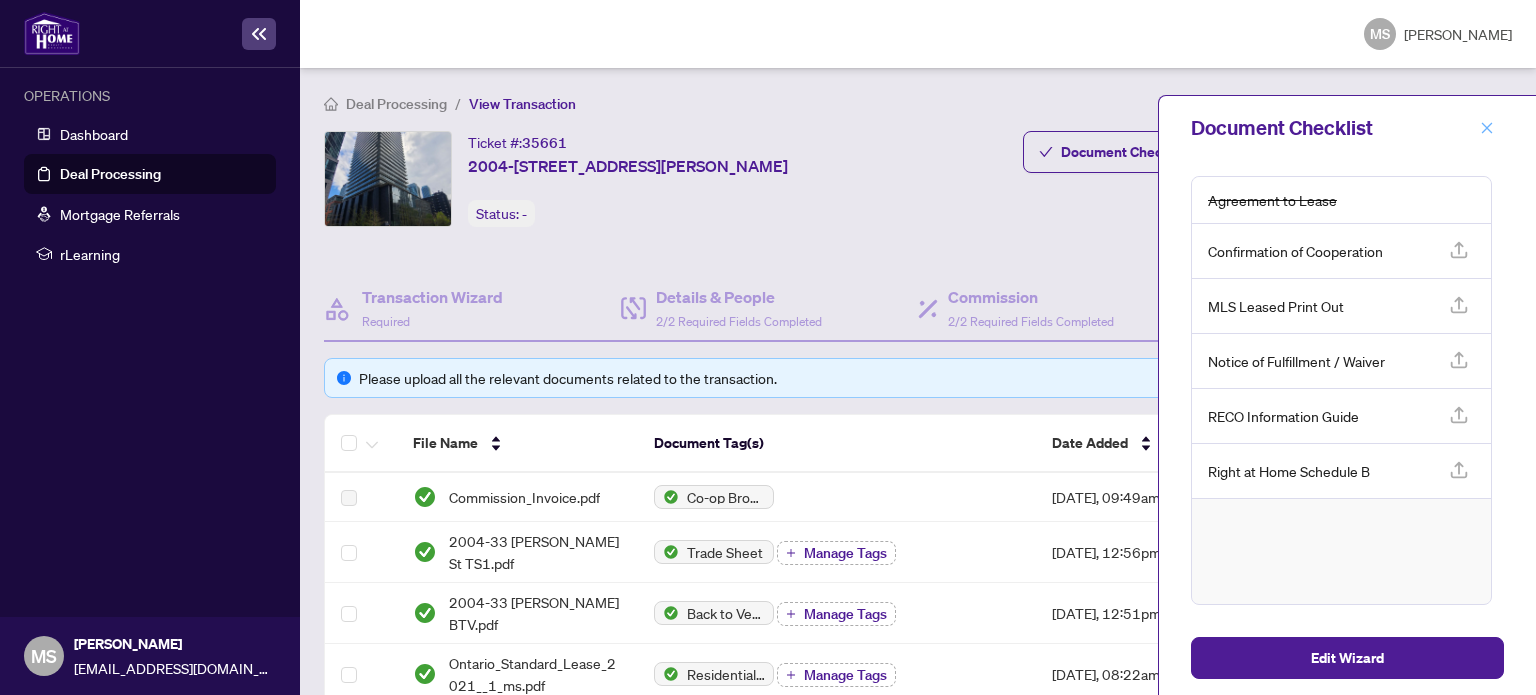 click at bounding box center (1487, 128) 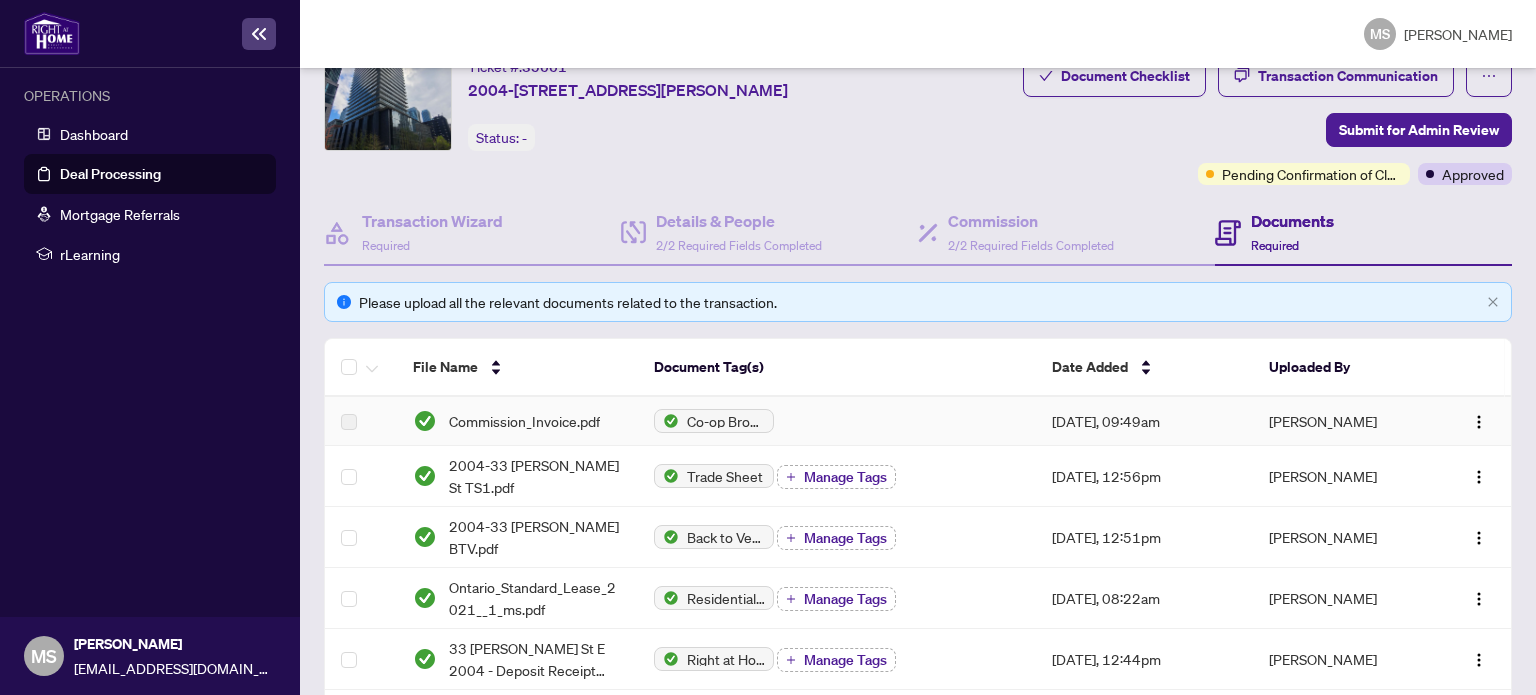 scroll, scrollTop: 0, scrollLeft: 0, axis: both 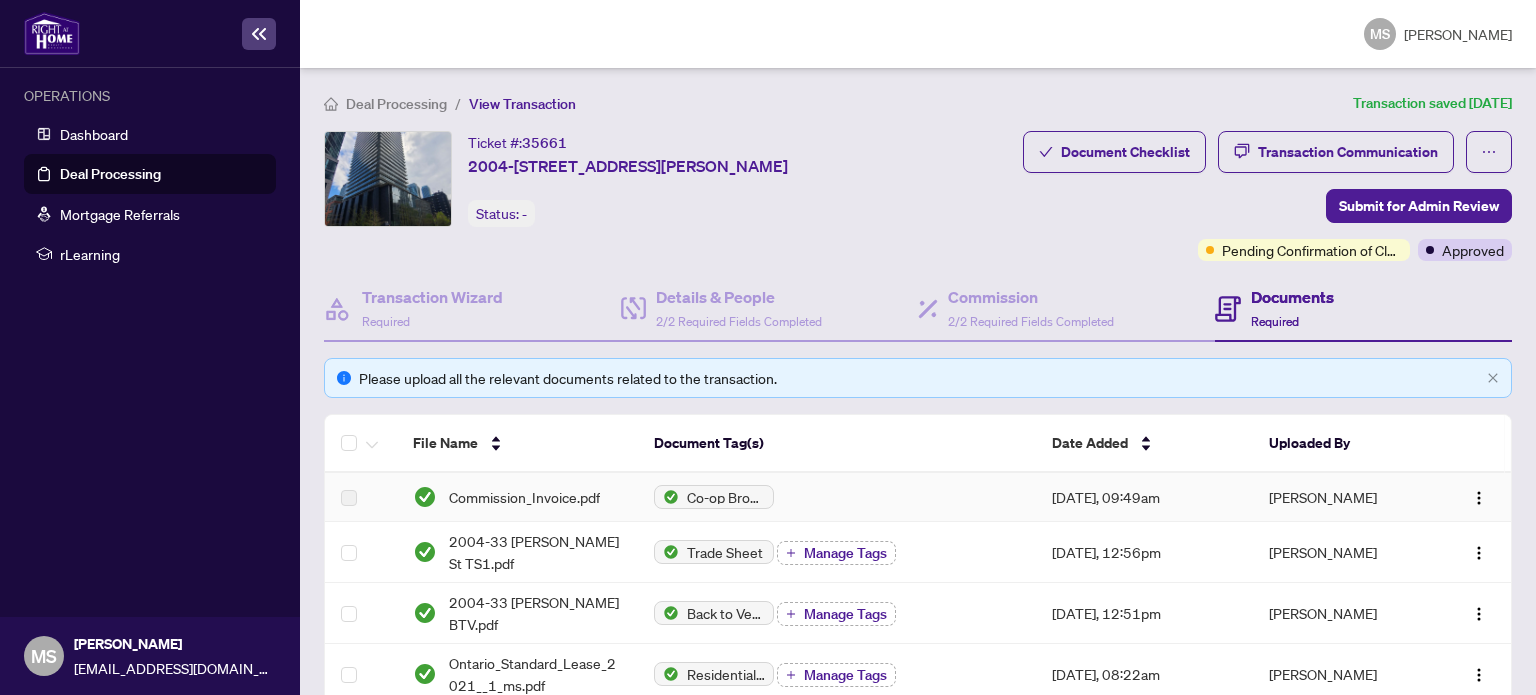 click on "Document Tag(s)" at bounding box center [837, 444] 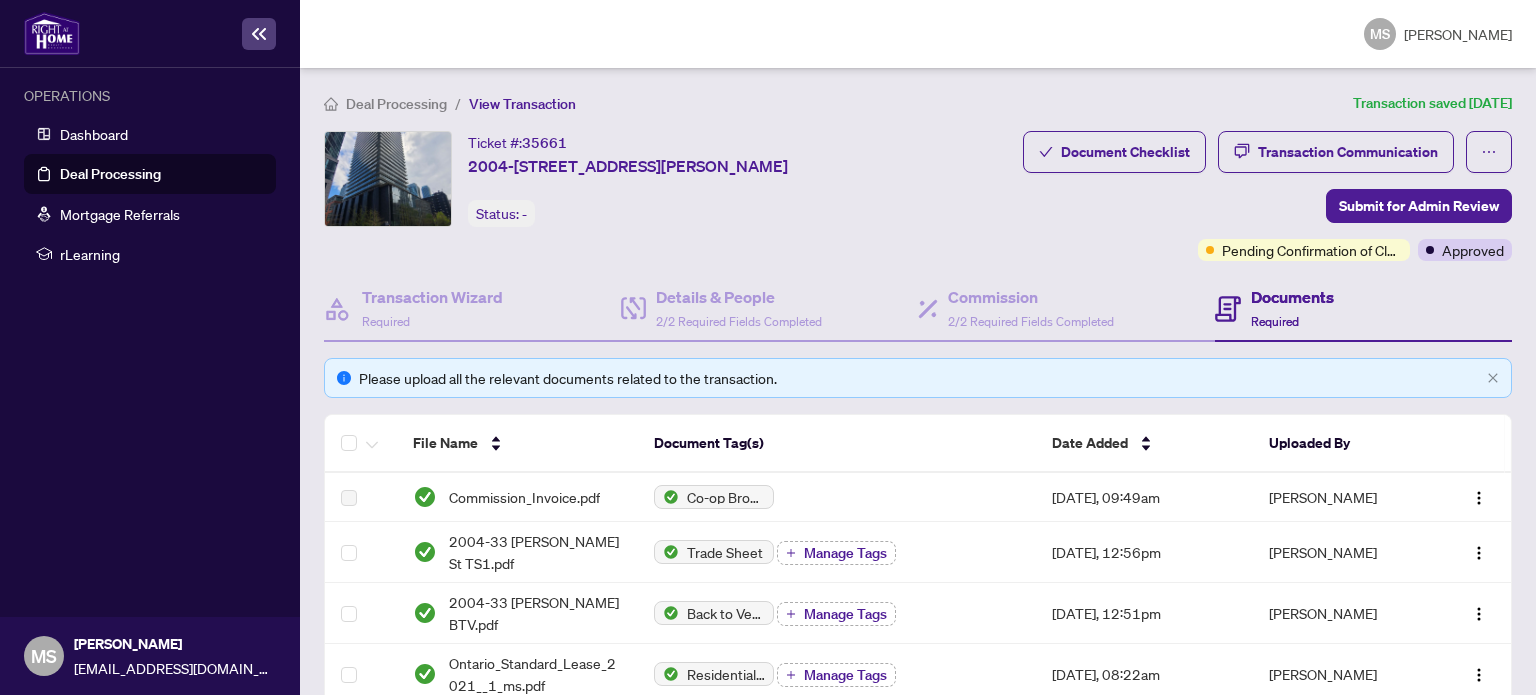 scroll, scrollTop: 0, scrollLeft: 0, axis: both 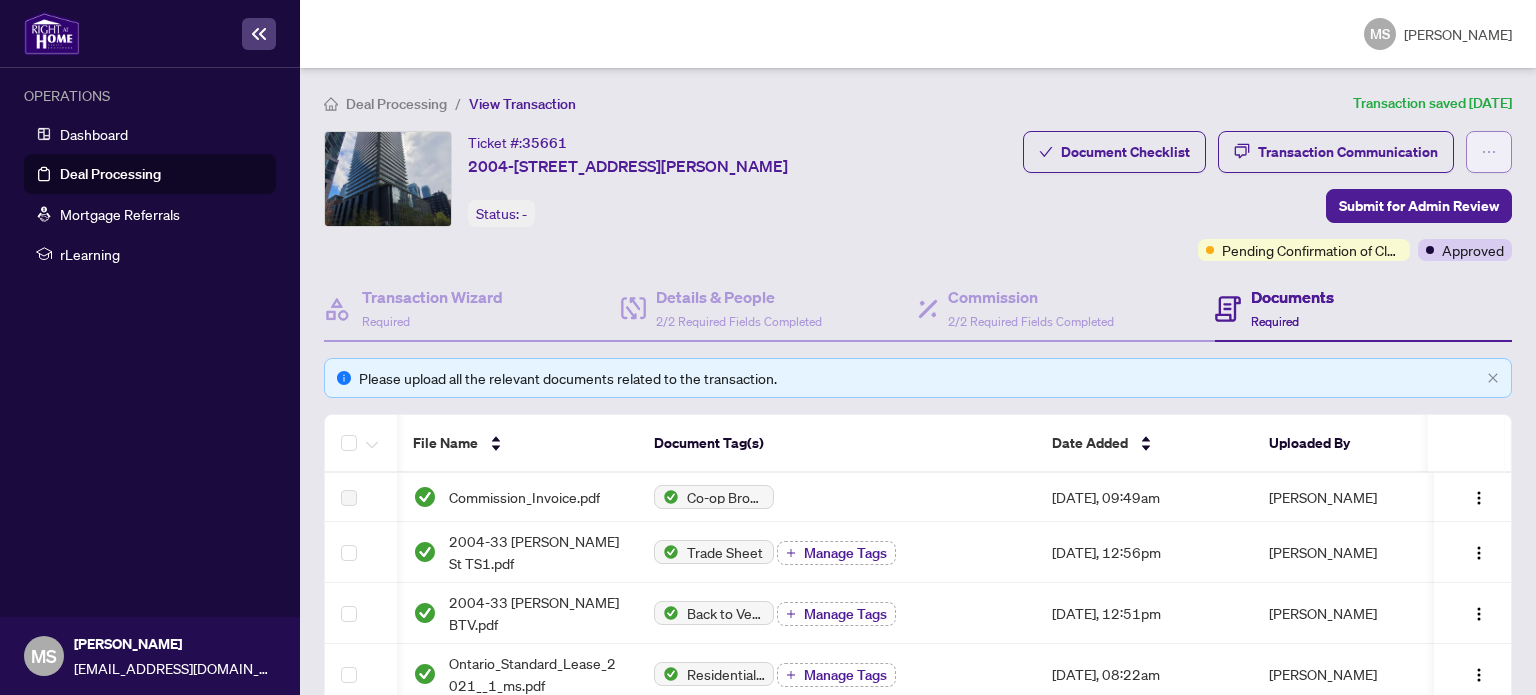 click at bounding box center (1489, 152) 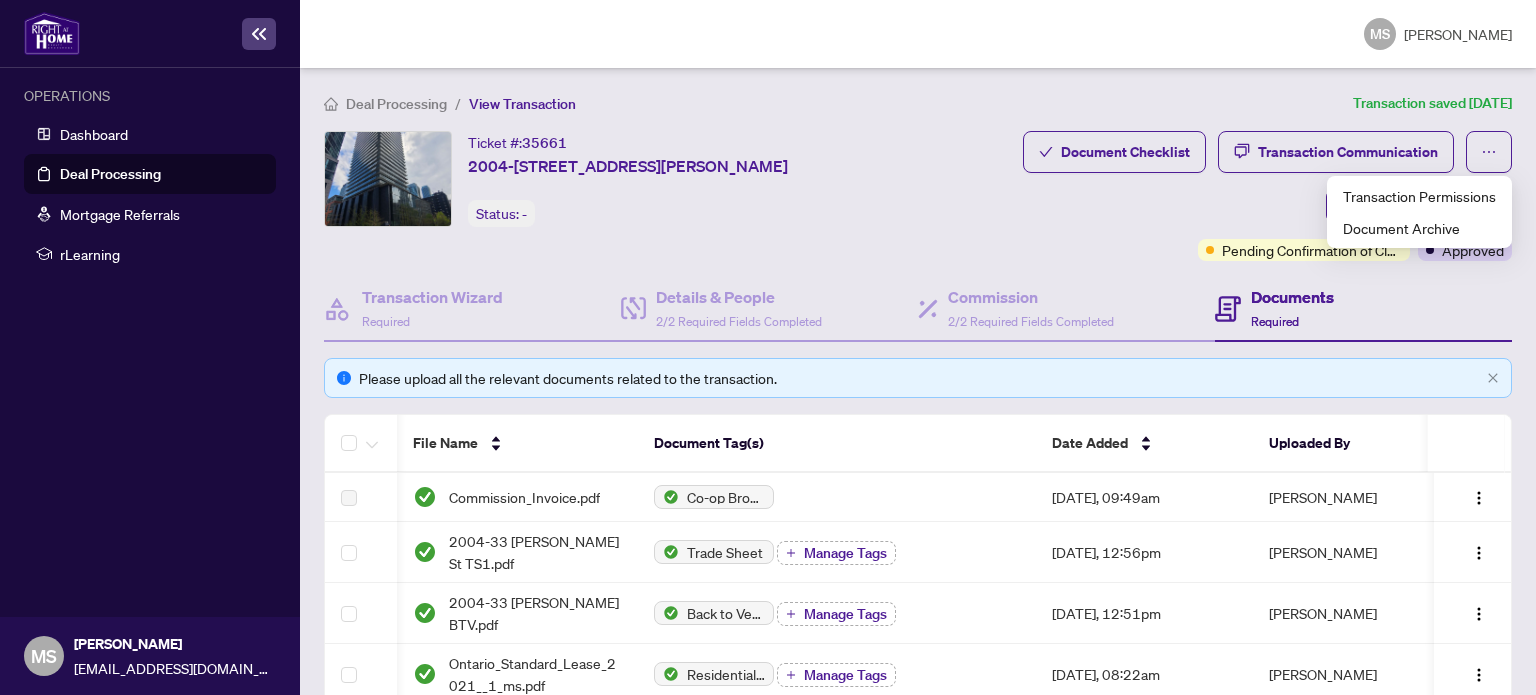 click on "Ticket #:  35661 [STREET_ADDRESS][PERSON_NAME] Status:   - Submit for Admin Review" at bounding box center [669, 196] 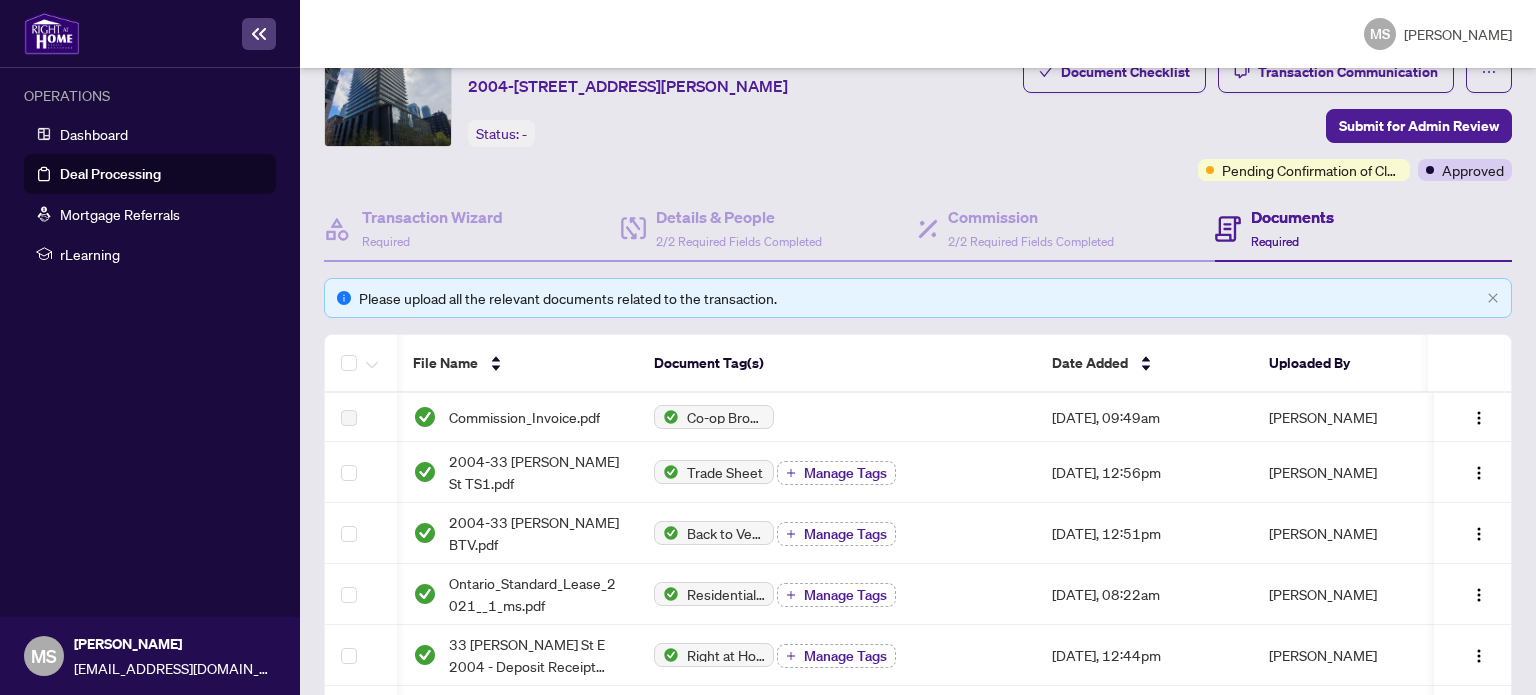 scroll, scrollTop: 109, scrollLeft: 0, axis: vertical 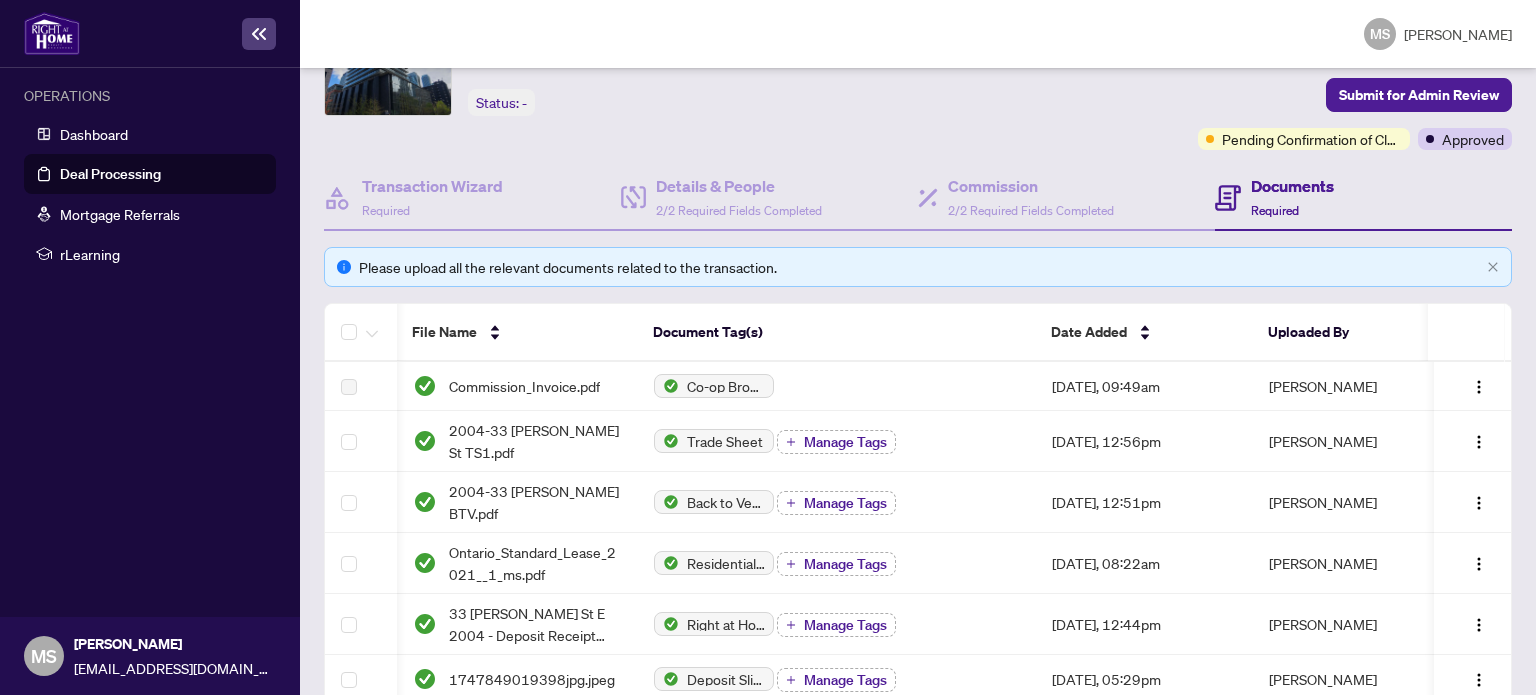 click on "Status:   -" at bounding box center (501, 102) 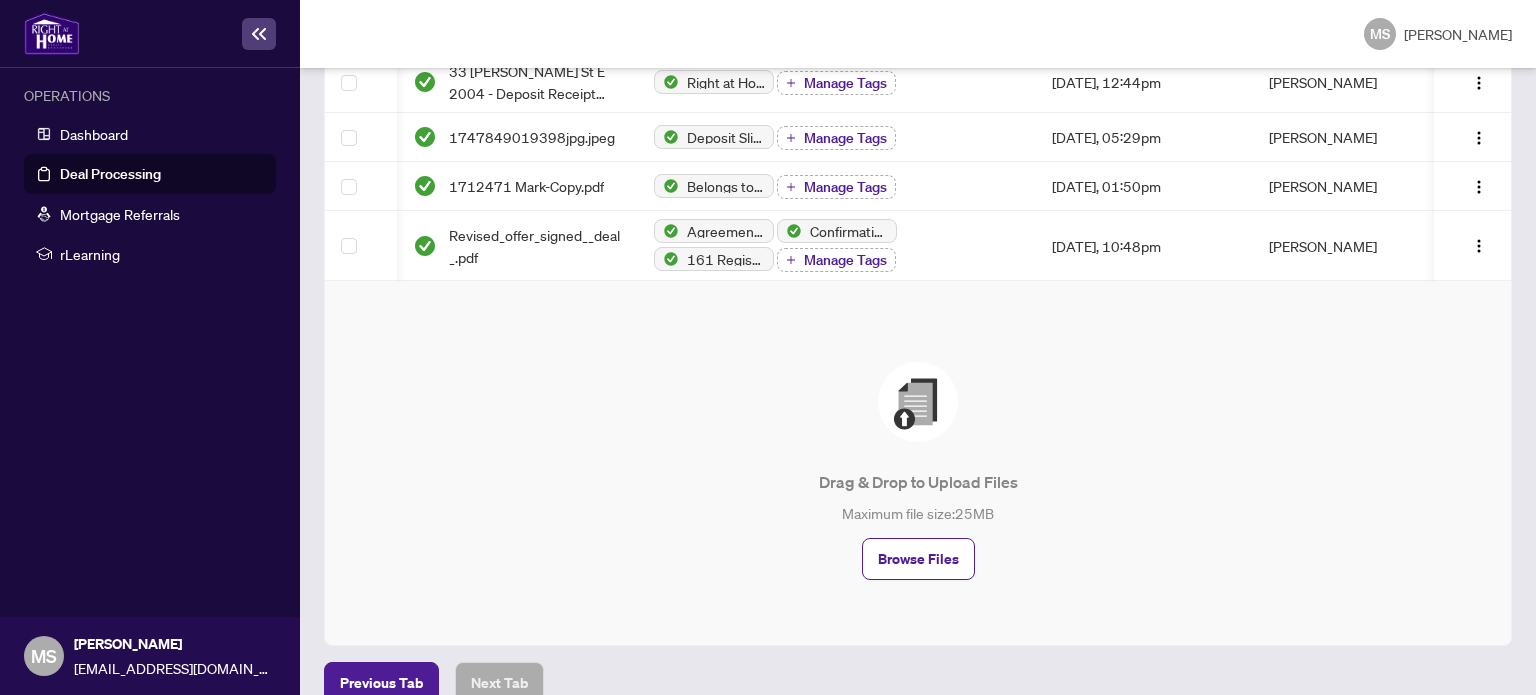 scroll, scrollTop: 0, scrollLeft: 0, axis: both 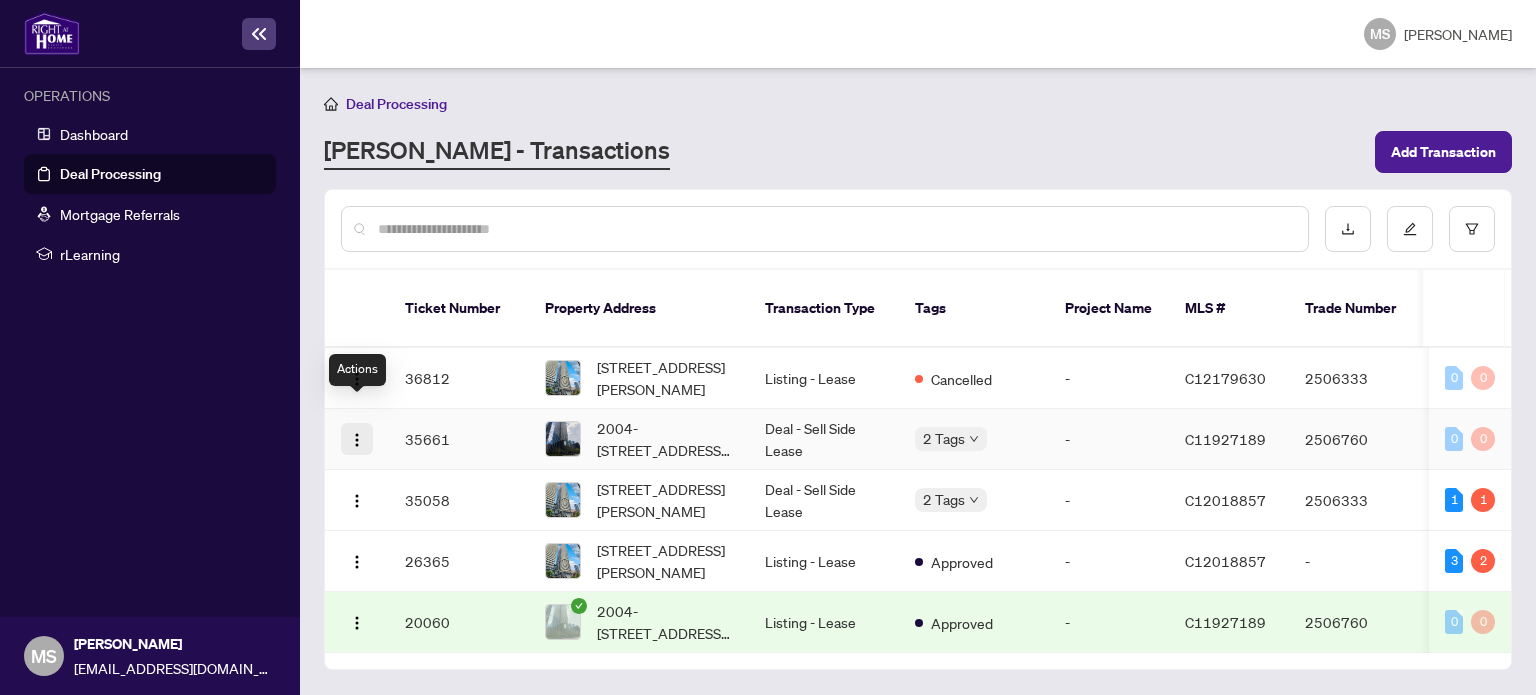 click at bounding box center [357, 439] 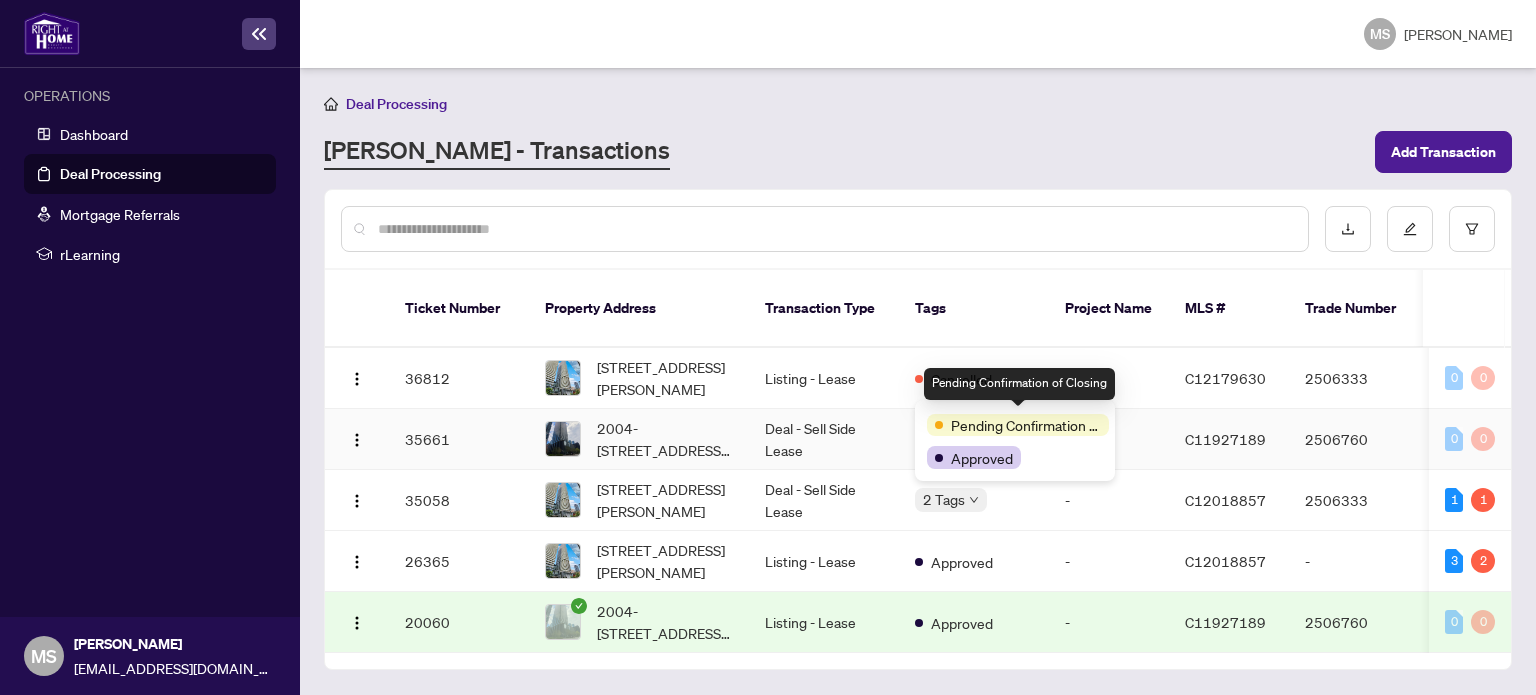 click on "Pending Confirmation of Closing" at bounding box center [1026, 425] 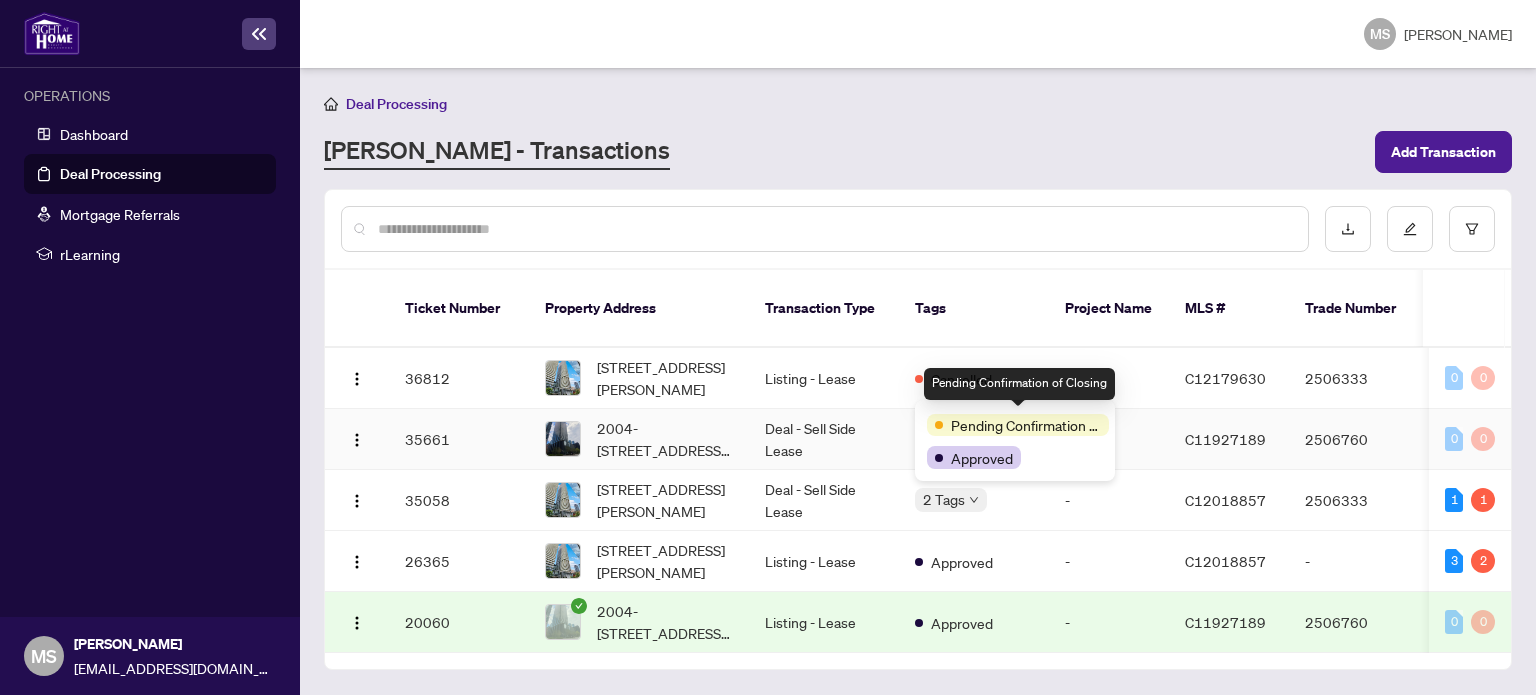 click on "Pending Confirmation of Closing" at bounding box center (1026, 425) 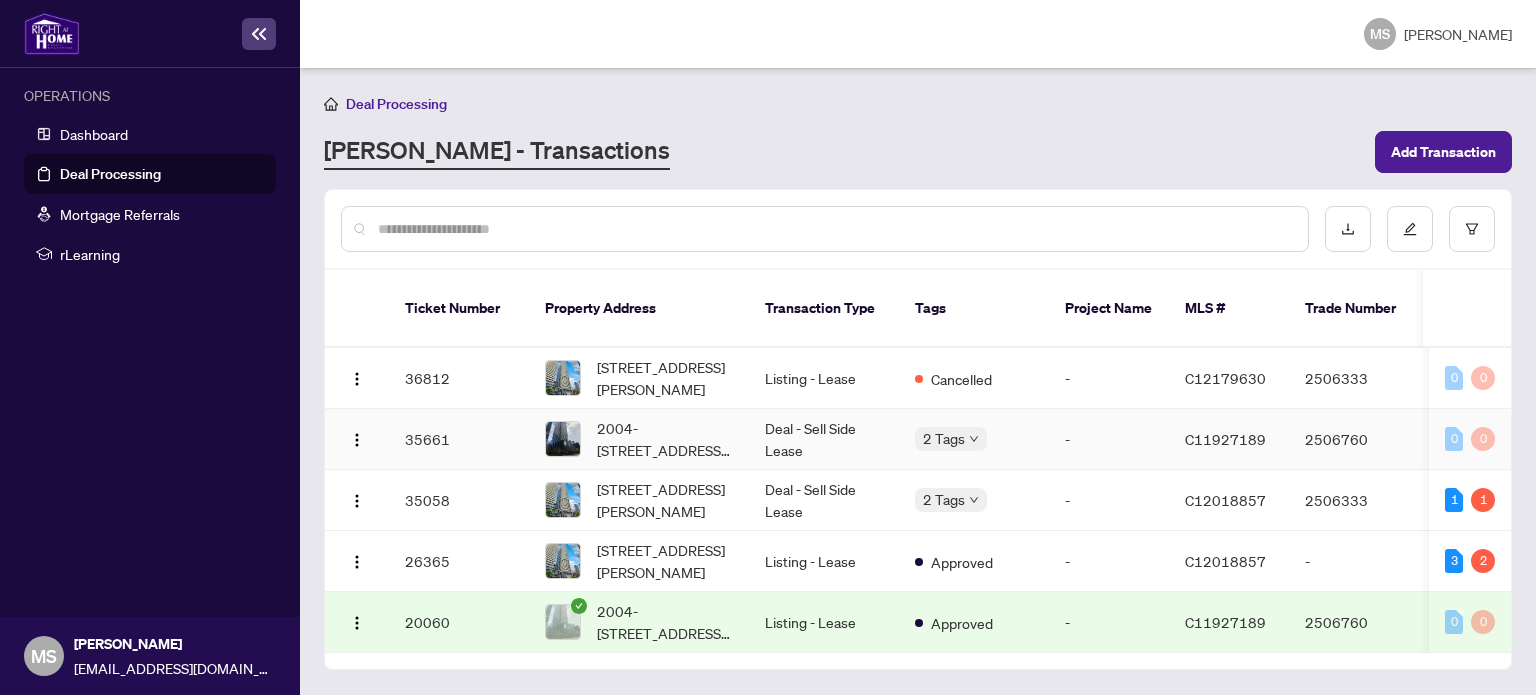 click at bounding box center [357, 439] 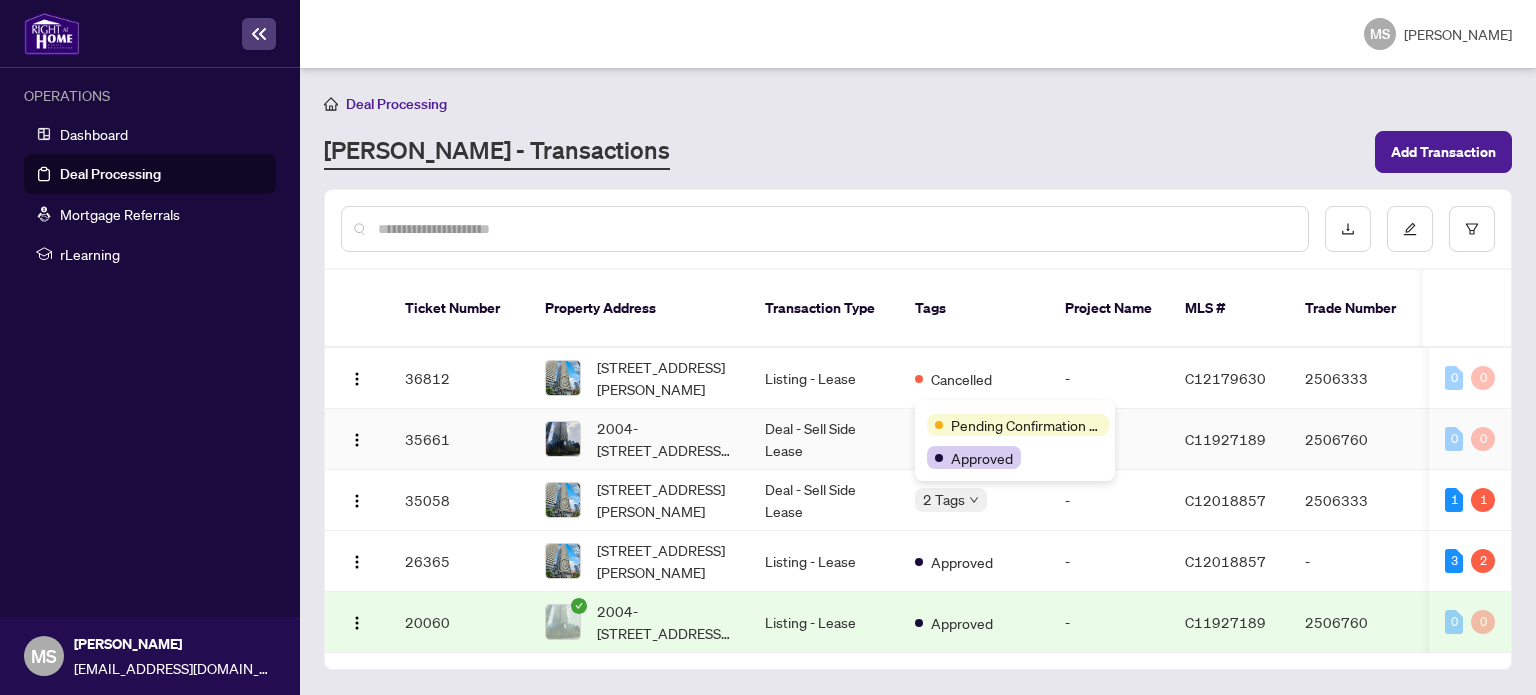 click on "Pending Confirmation of Closing" at bounding box center [1026, 425] 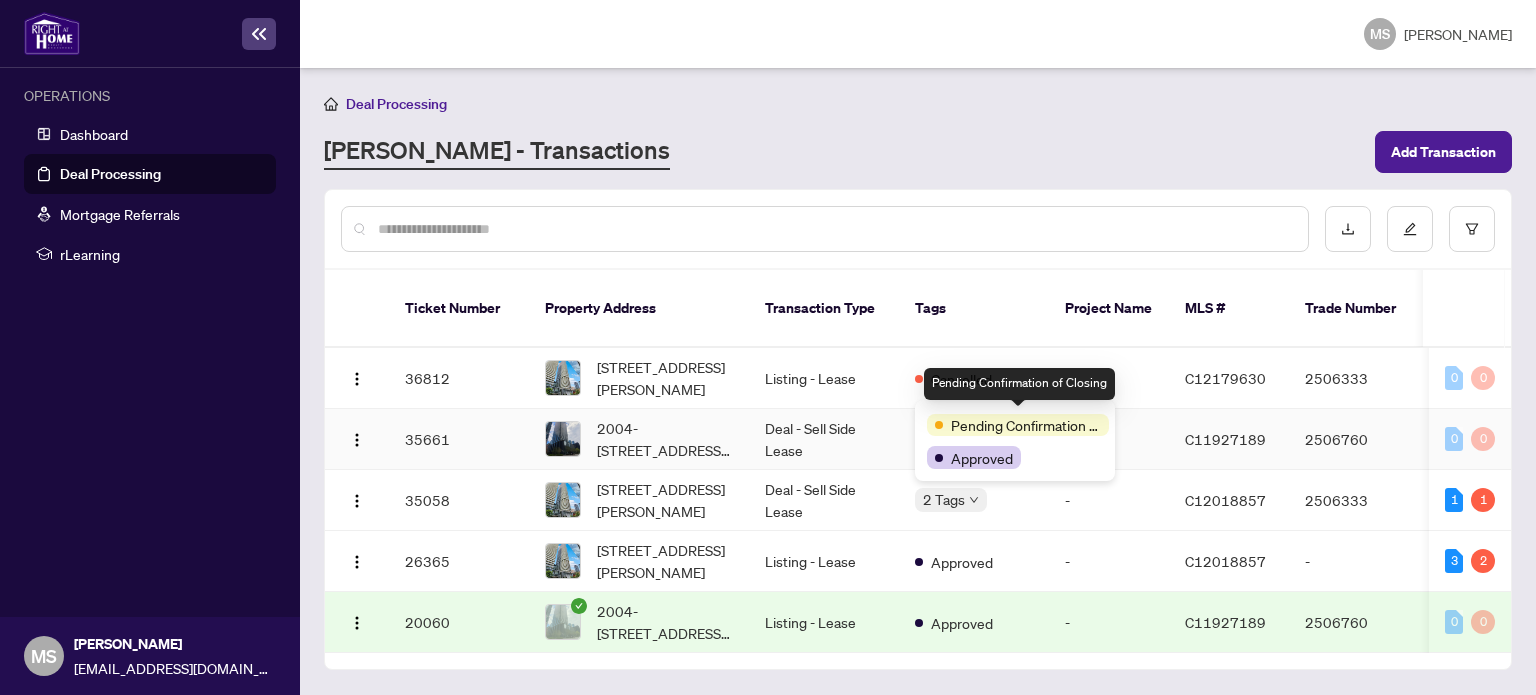 click on "Pending Confirmation of Closing" at bounding box center (1026, 425) 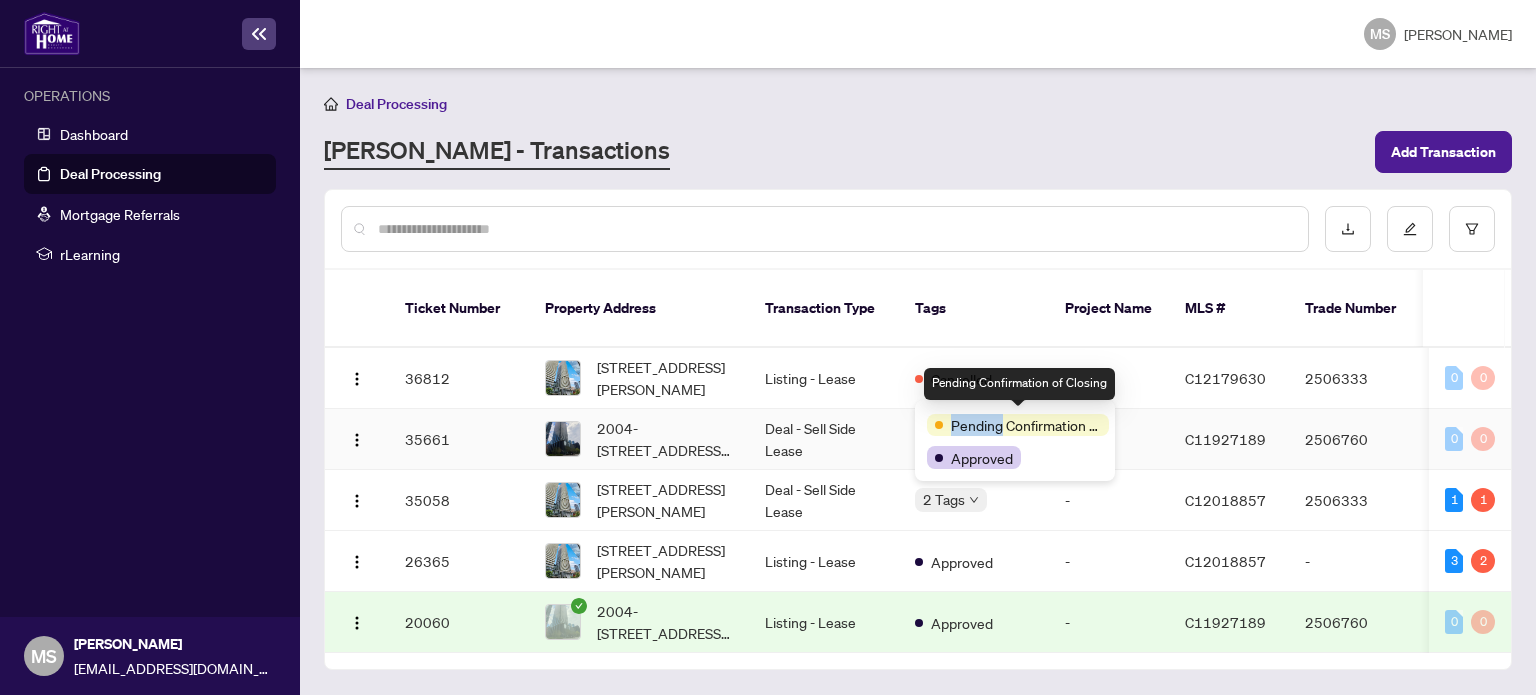 click on "Pending Confirmation of Closing" at bounding box center [1026, 425] 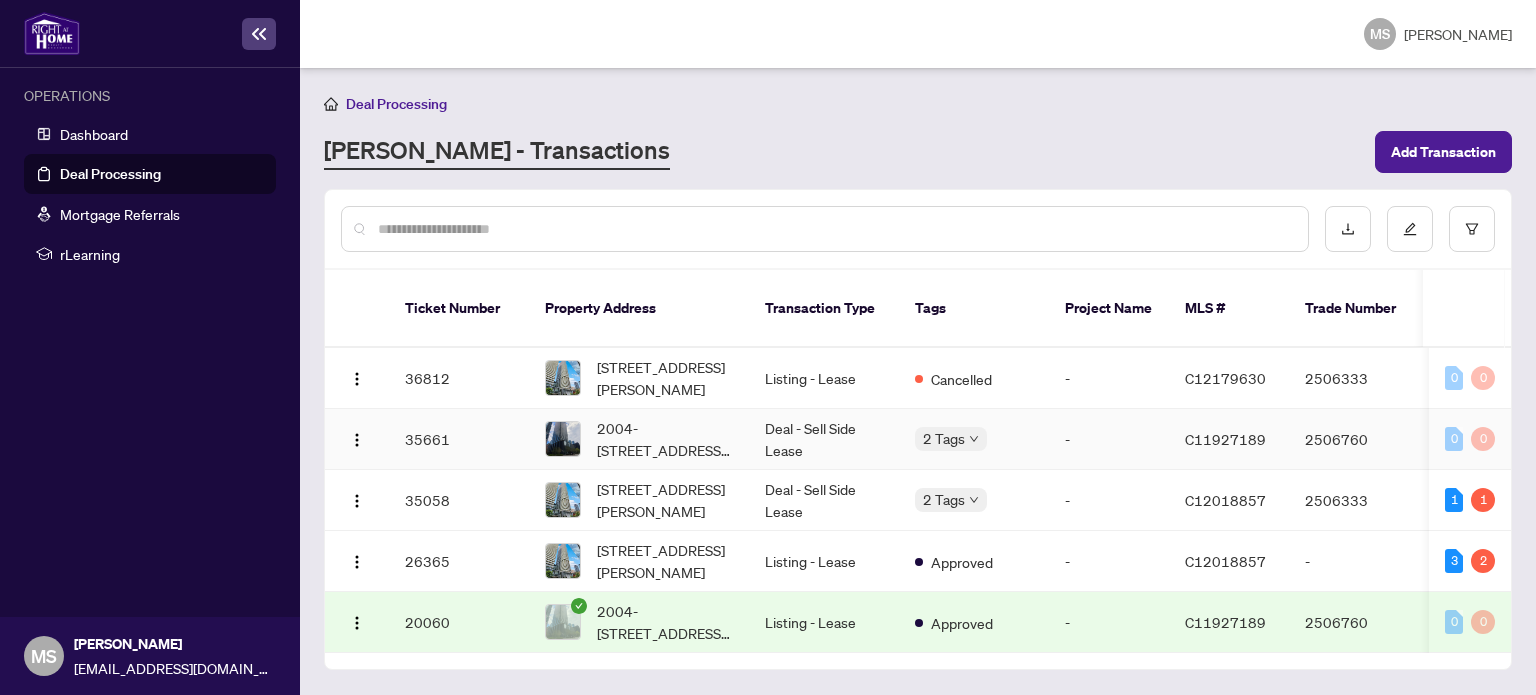 click on "2506760" at bounding box center (1359, 439) 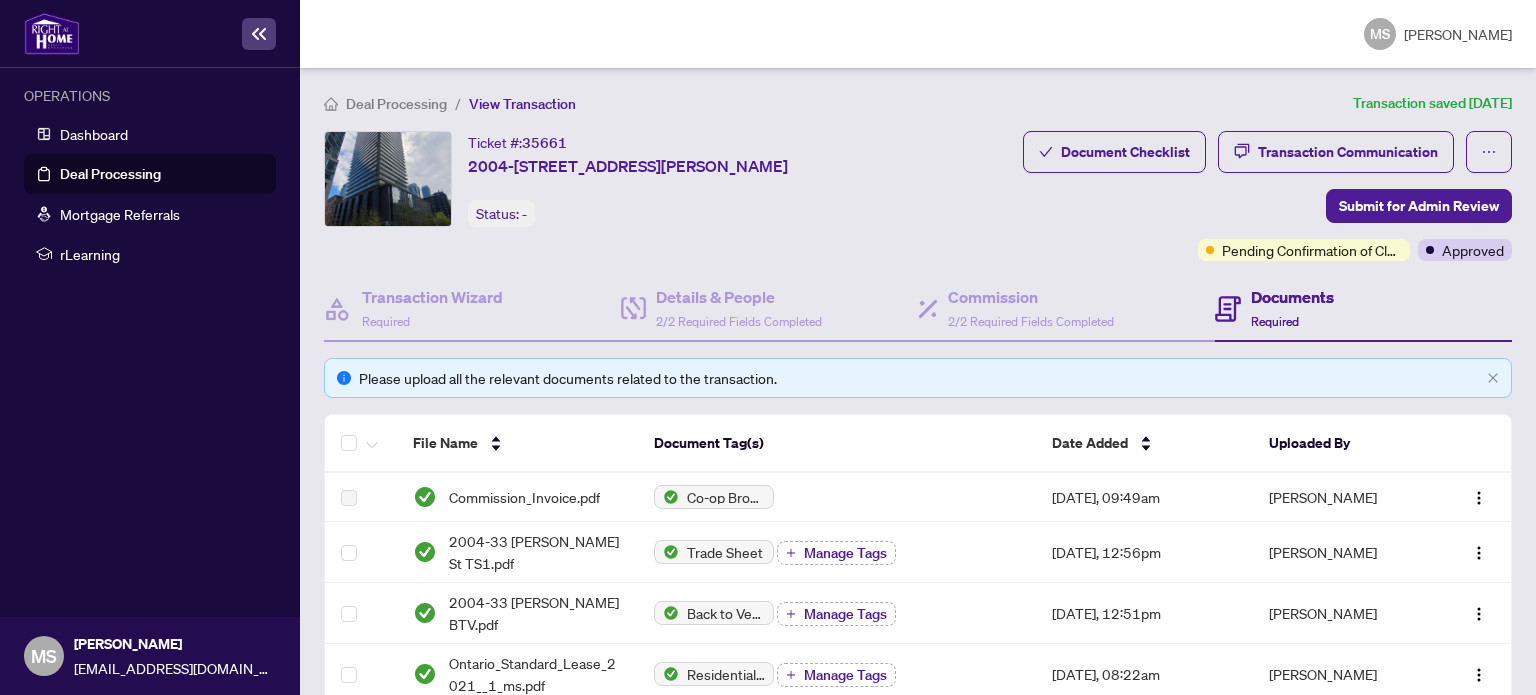 click on "Documents Required" at bounding box center [1292, 308] 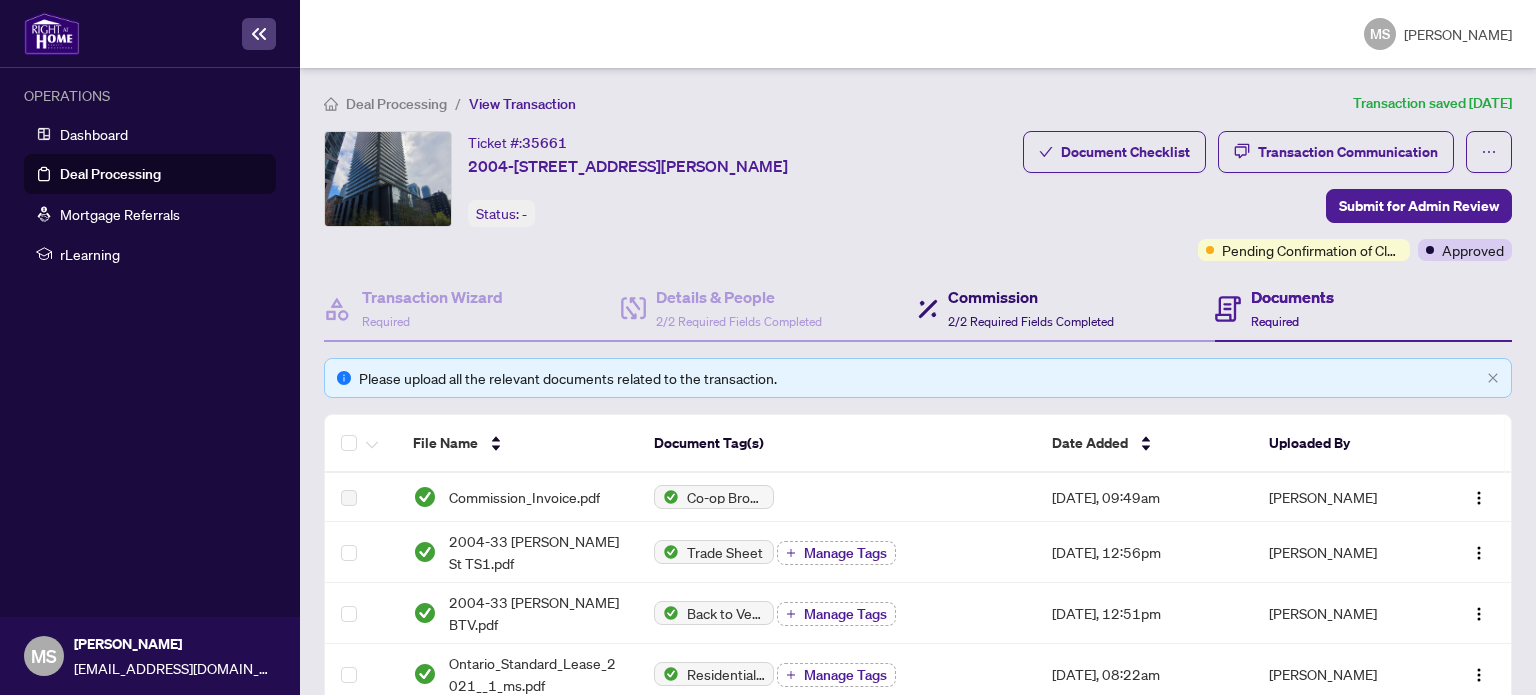 click on "Commission" at bounding box center [1031, 297] 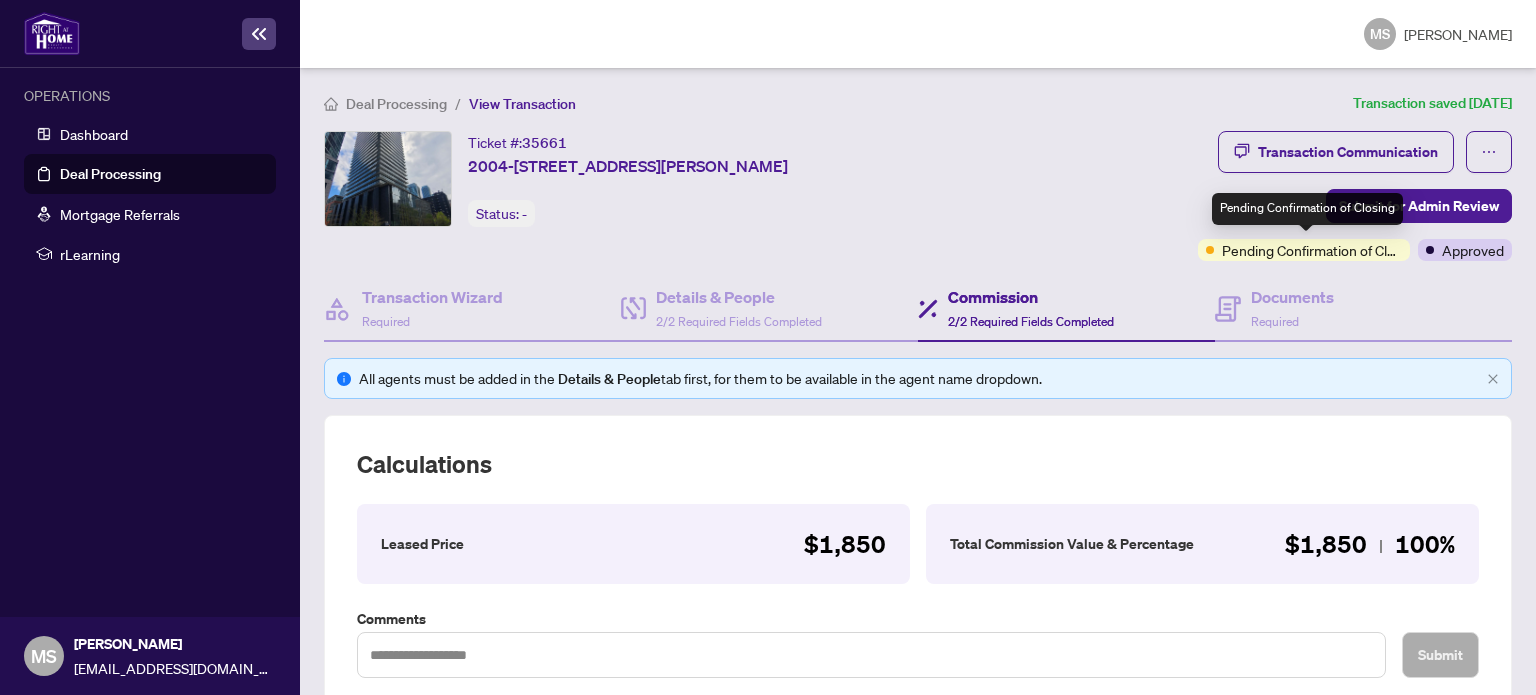 click on "Pending Confirmation of Closing" at bounding box center [1312, 250] 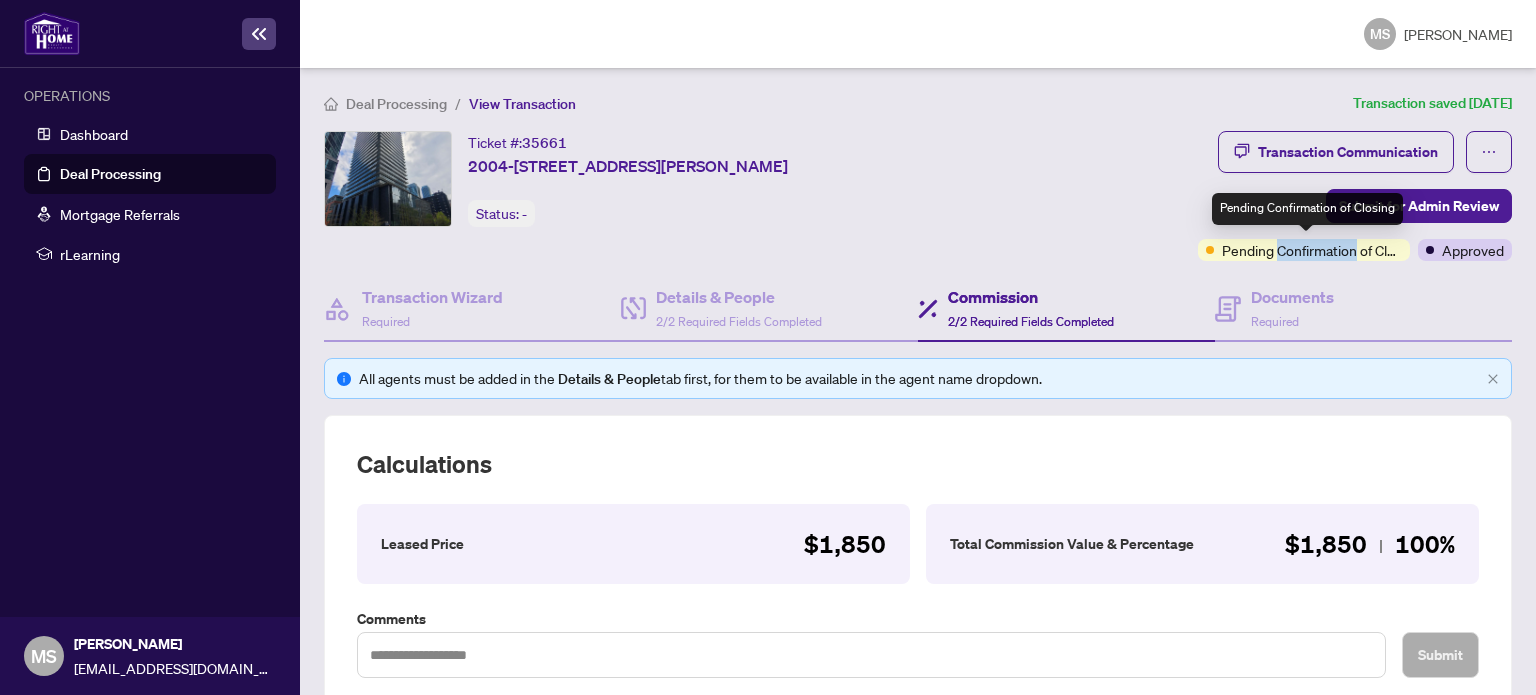 click on "Pending Confirmation of Closing" at bounding box center [1312, 250] 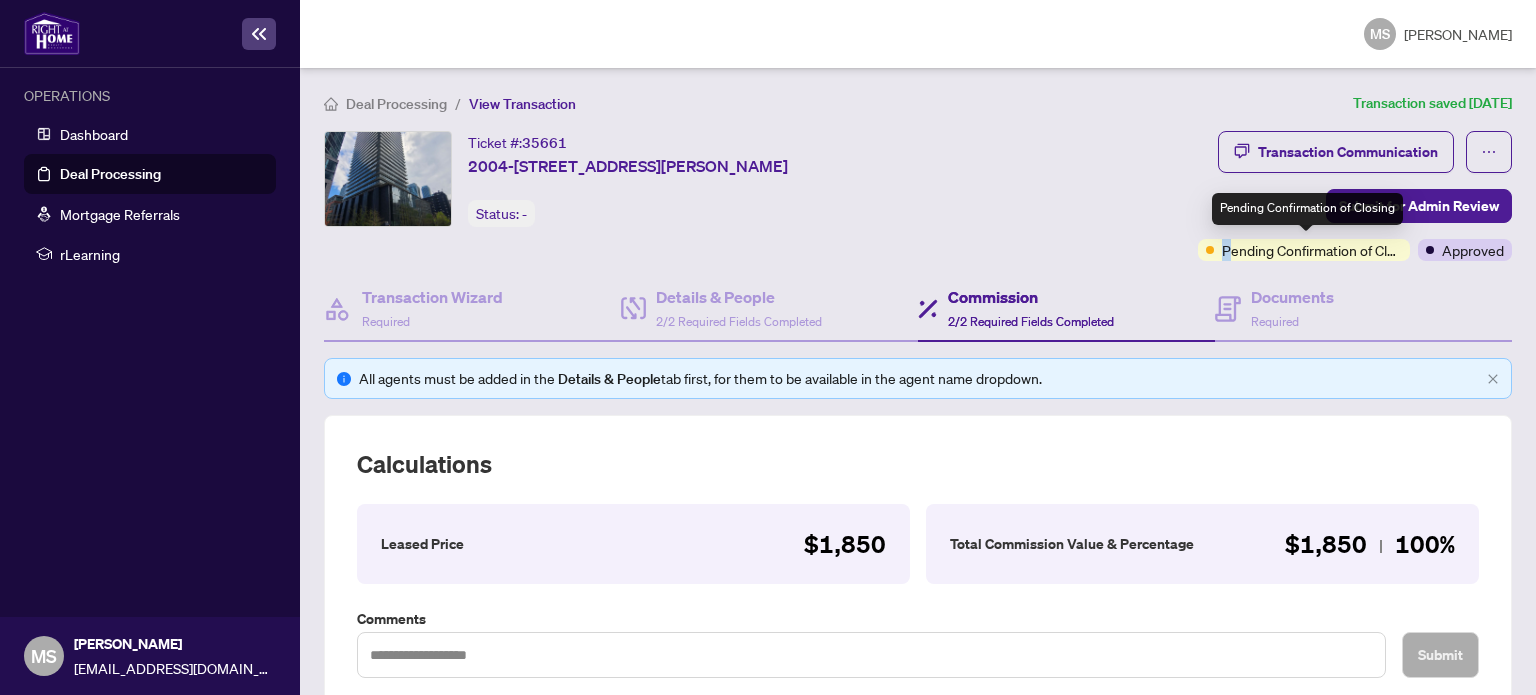 click on "Pending Confirmation of Closing" at bounding box center (1312, 250) 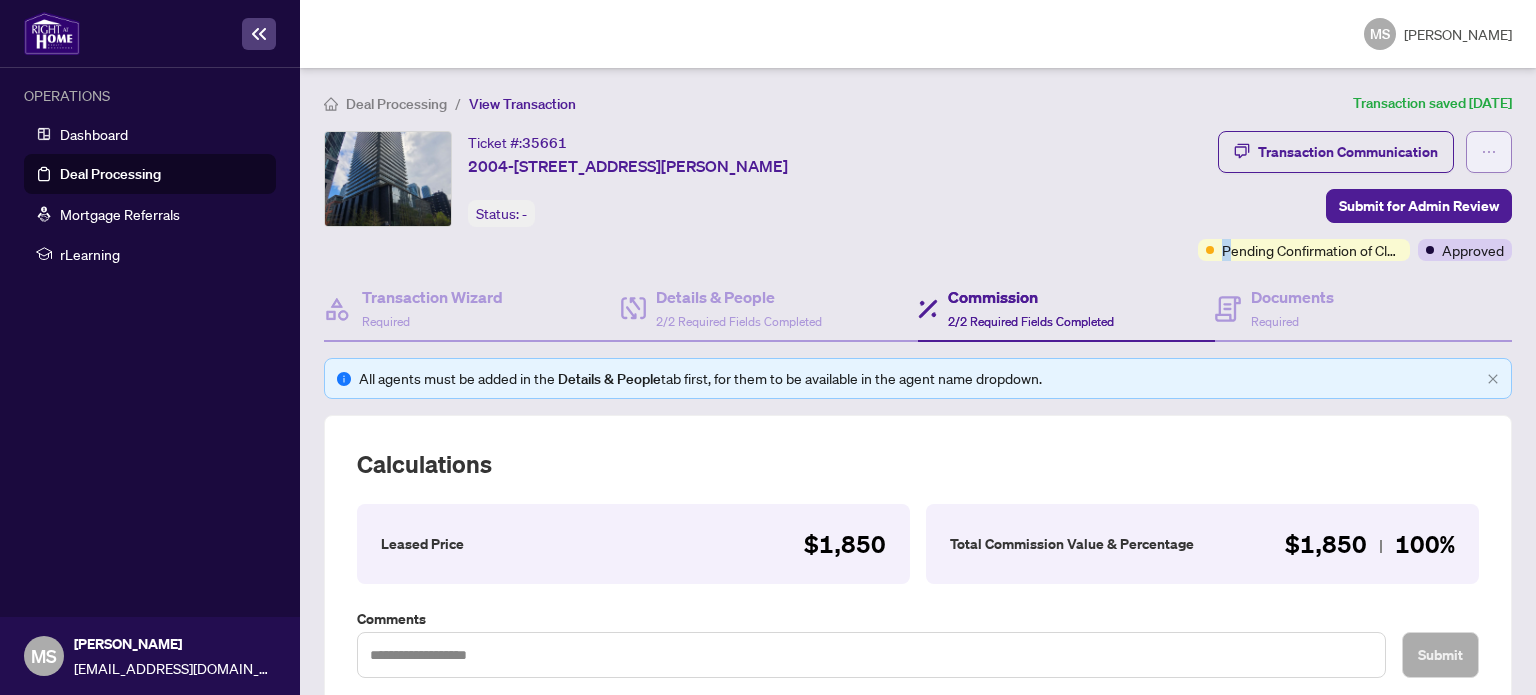 click at bounding box center (1489, 152) 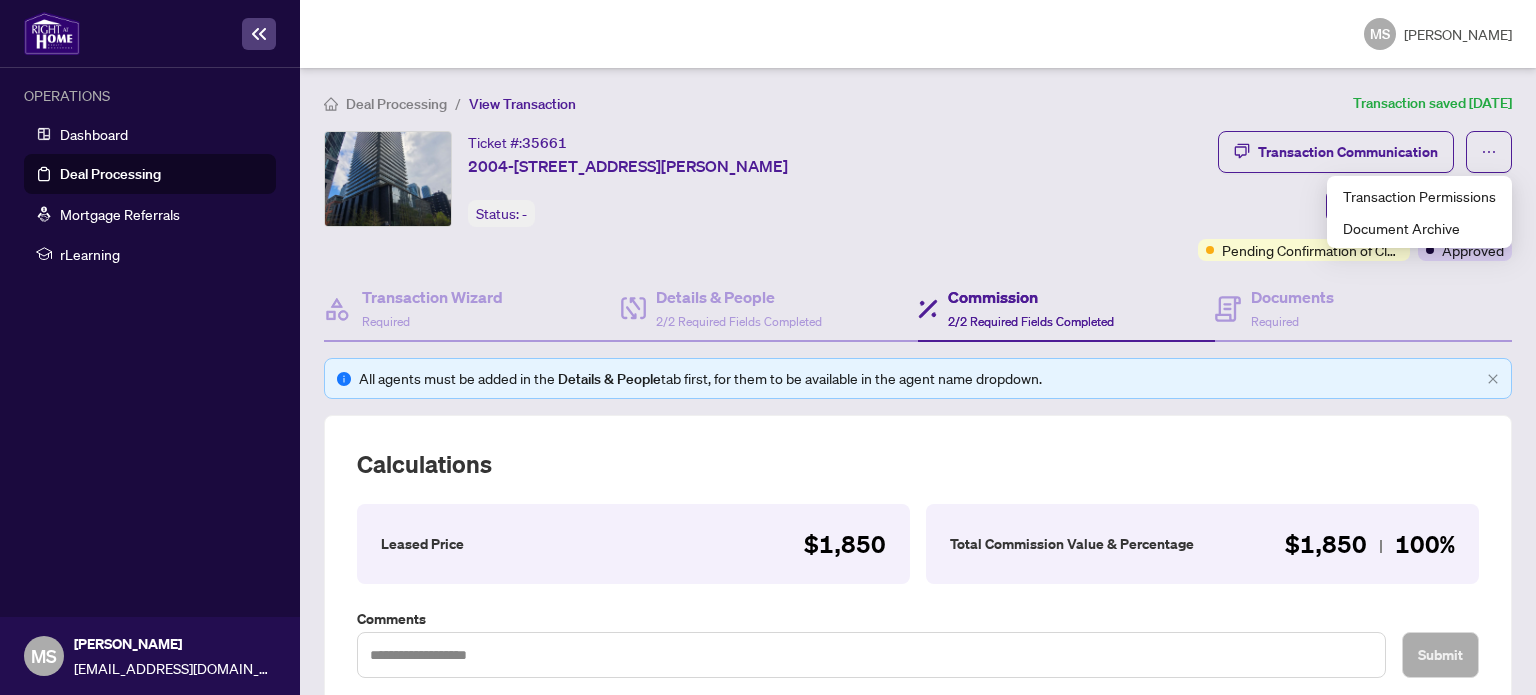 click on "Ticket #:  35661 [STREET_ADDRESS][PERSON_NAME] Status:   - Submit for Admin Review" at bounding box center (757, 196) 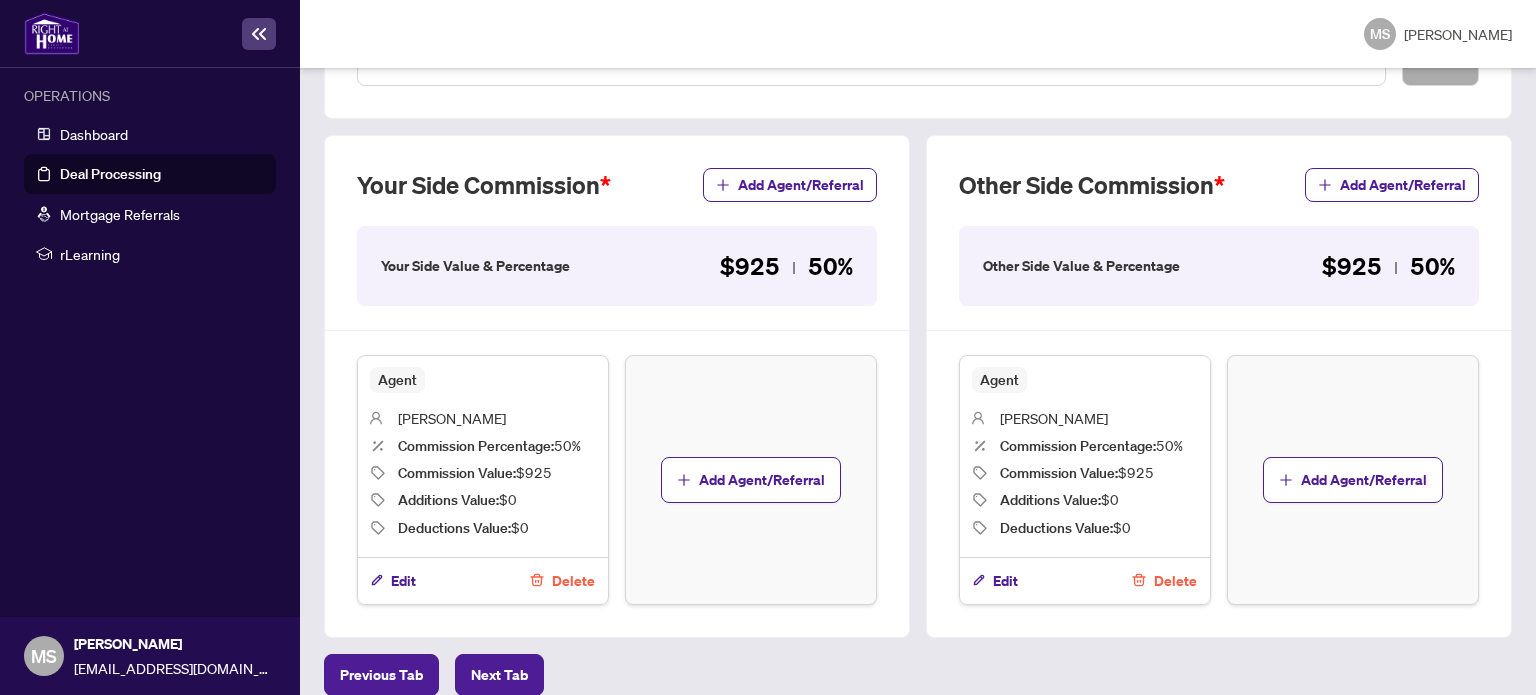 scroll, scrollTop: 604, scrollLeft: 0, axis: vertical 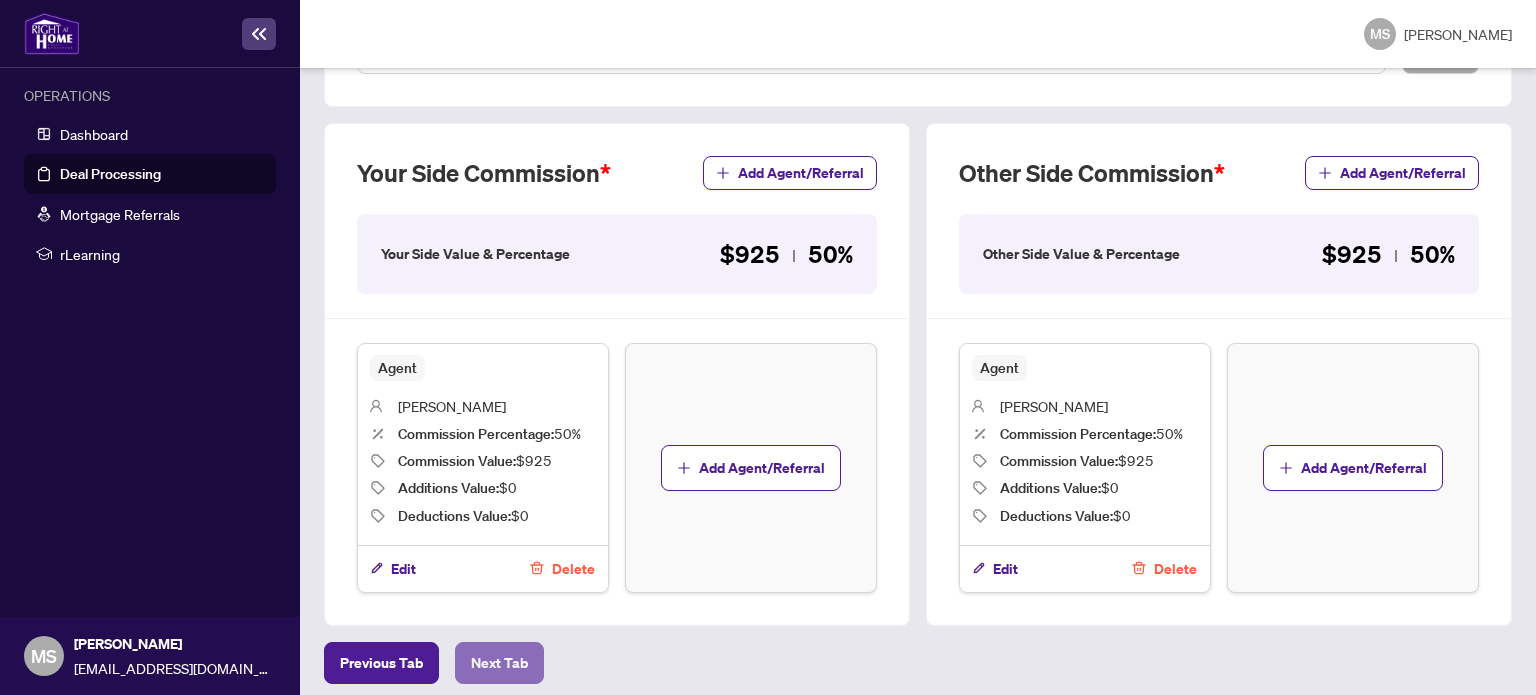 click on "Next Tab" at bounding box center [499, 663] 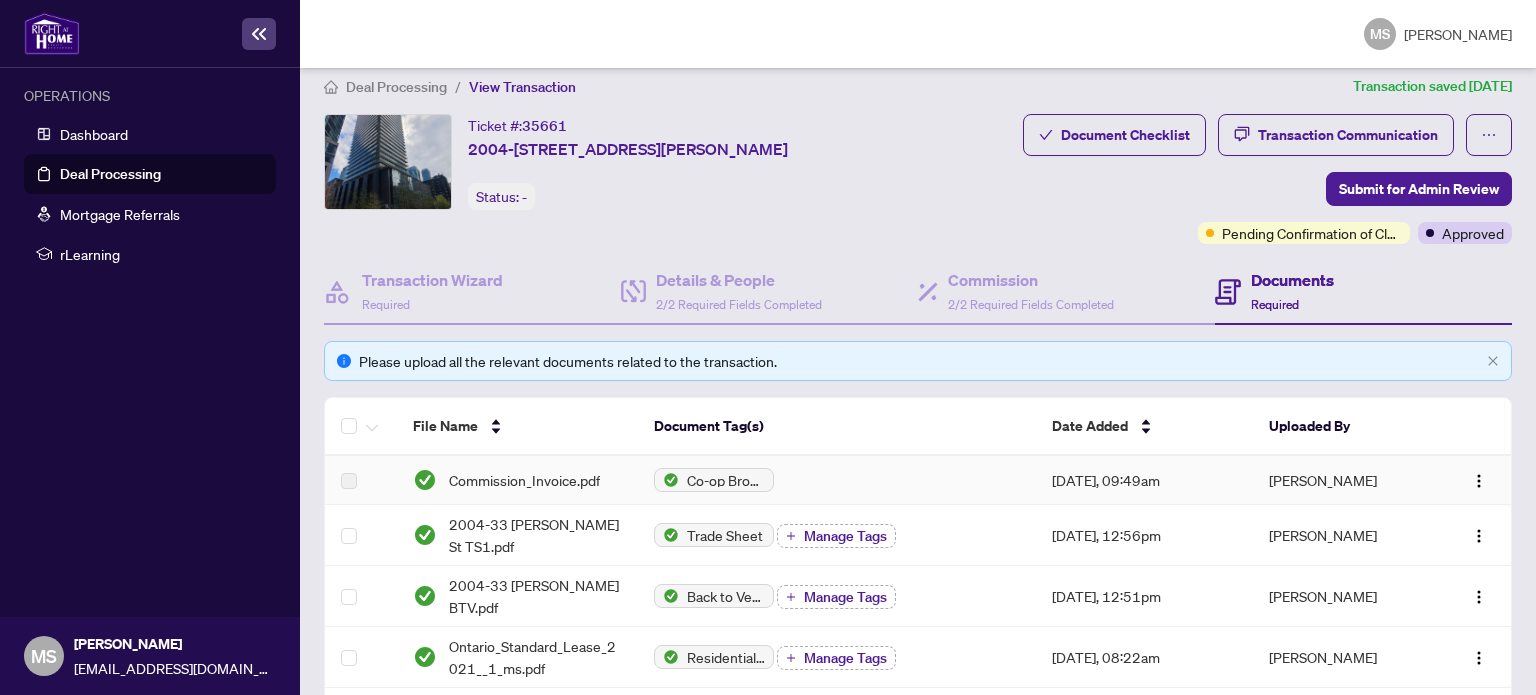 scroll, scrollTop: 0, scrollLeft: 0, axis: both 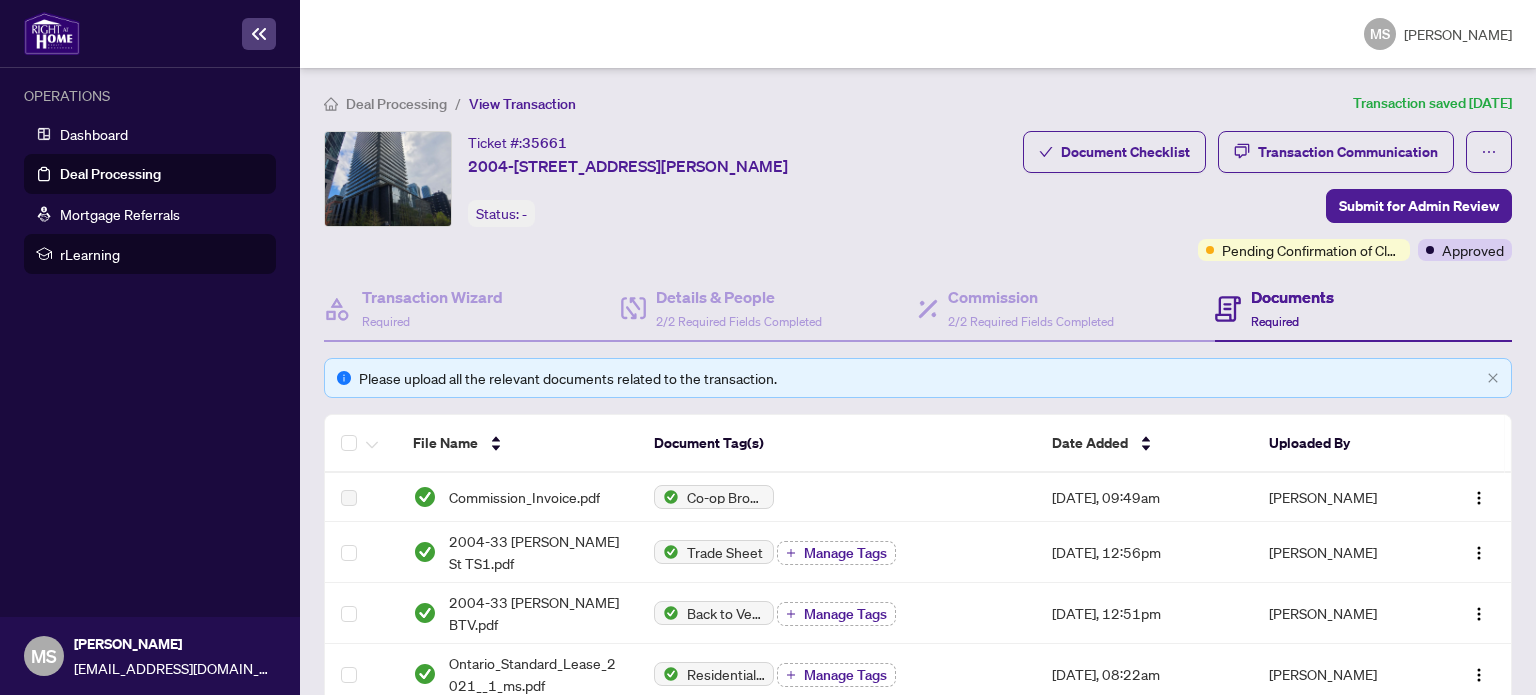 click on "rLearning" at bounding box center (162, 254) 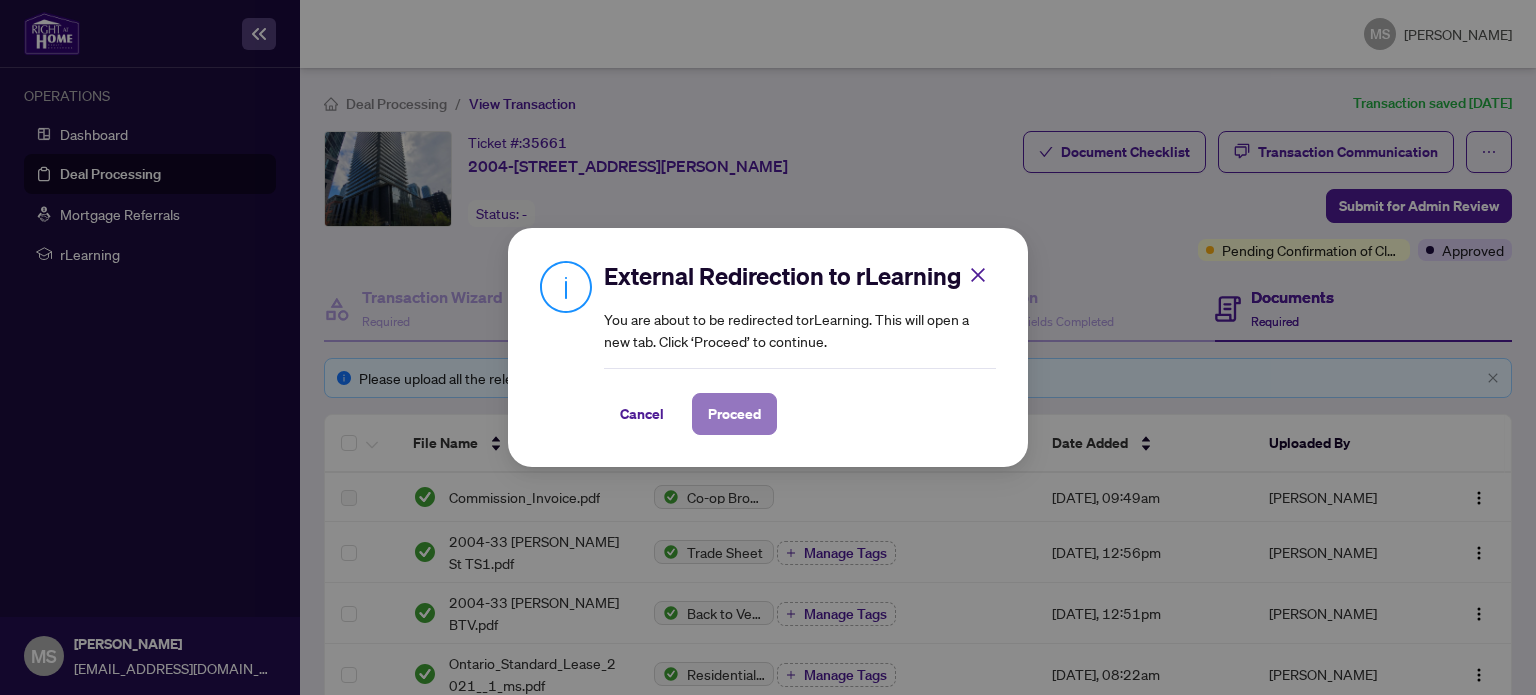 click on "Proceed" at bounding box center [734, 414] 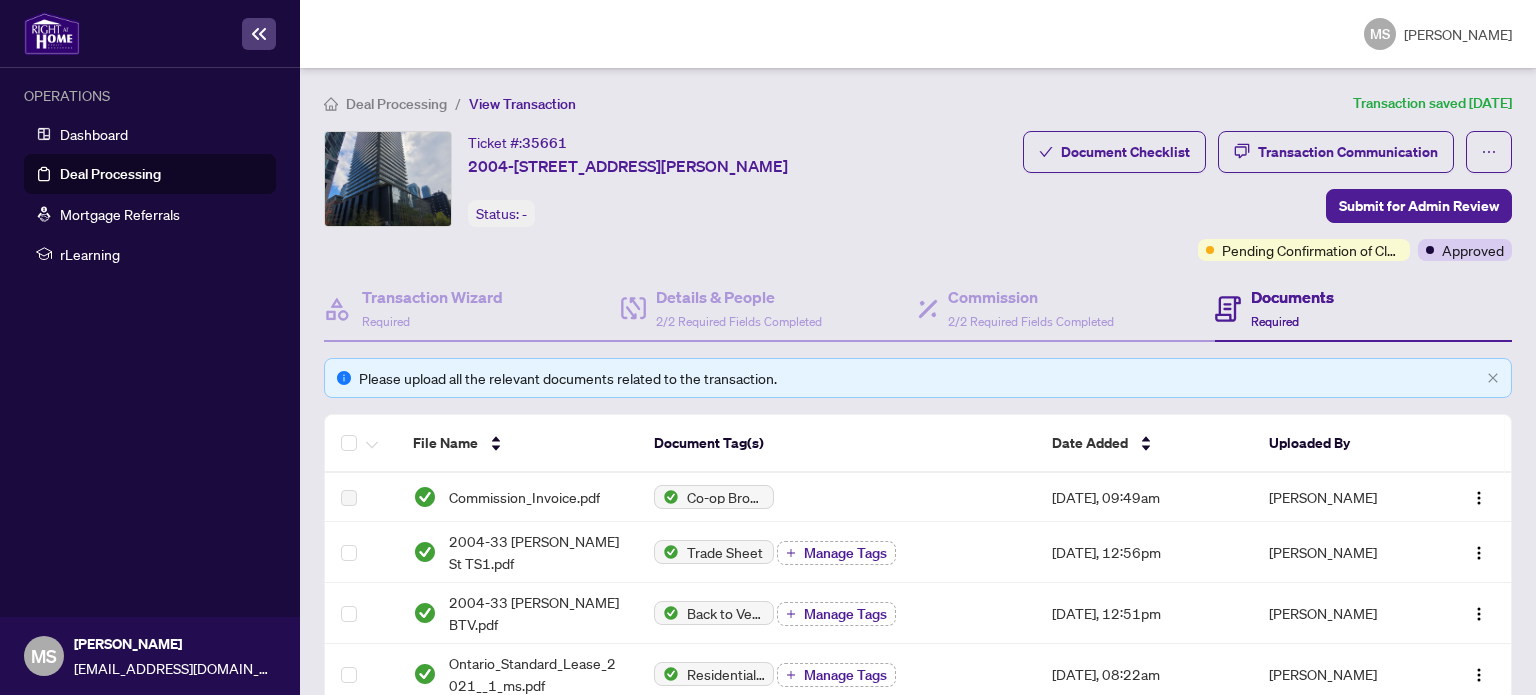 click 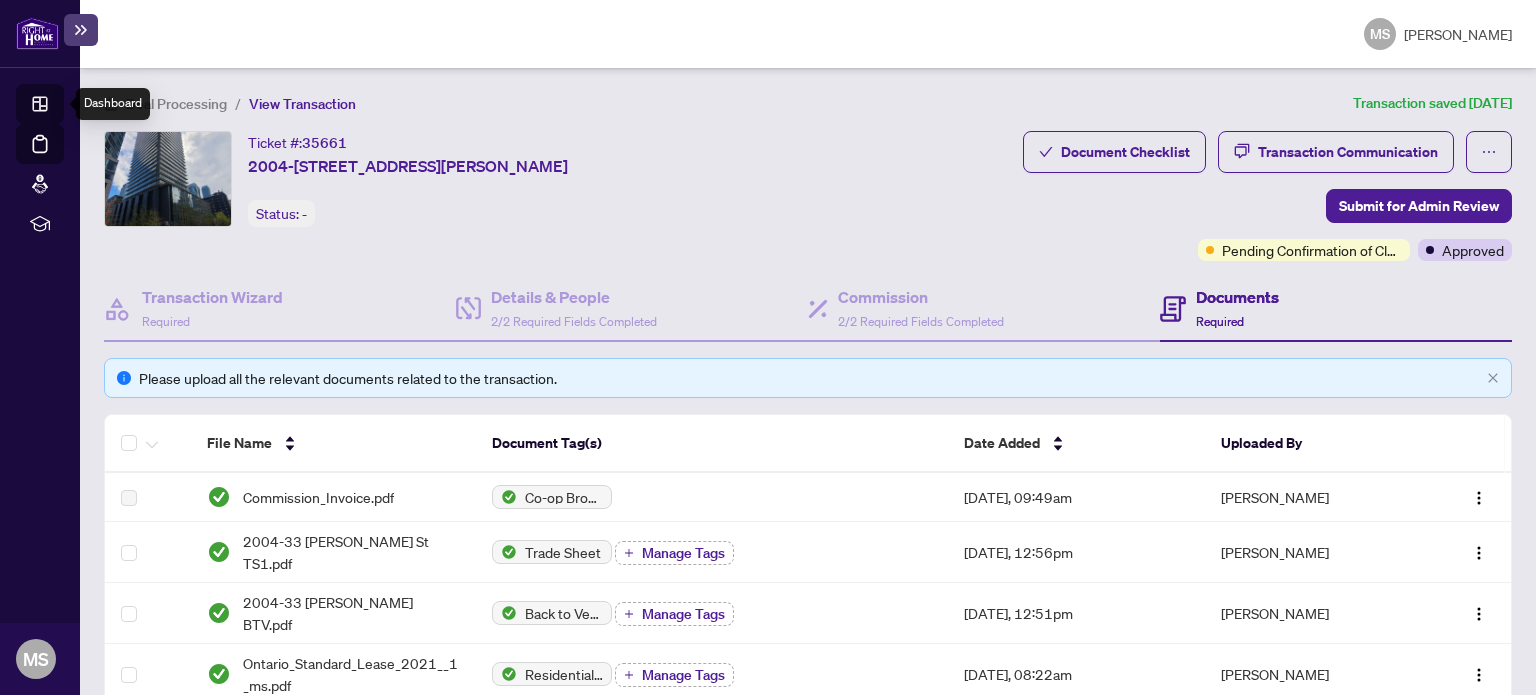 click on "Dashboard" at bounding box center [62, 107] 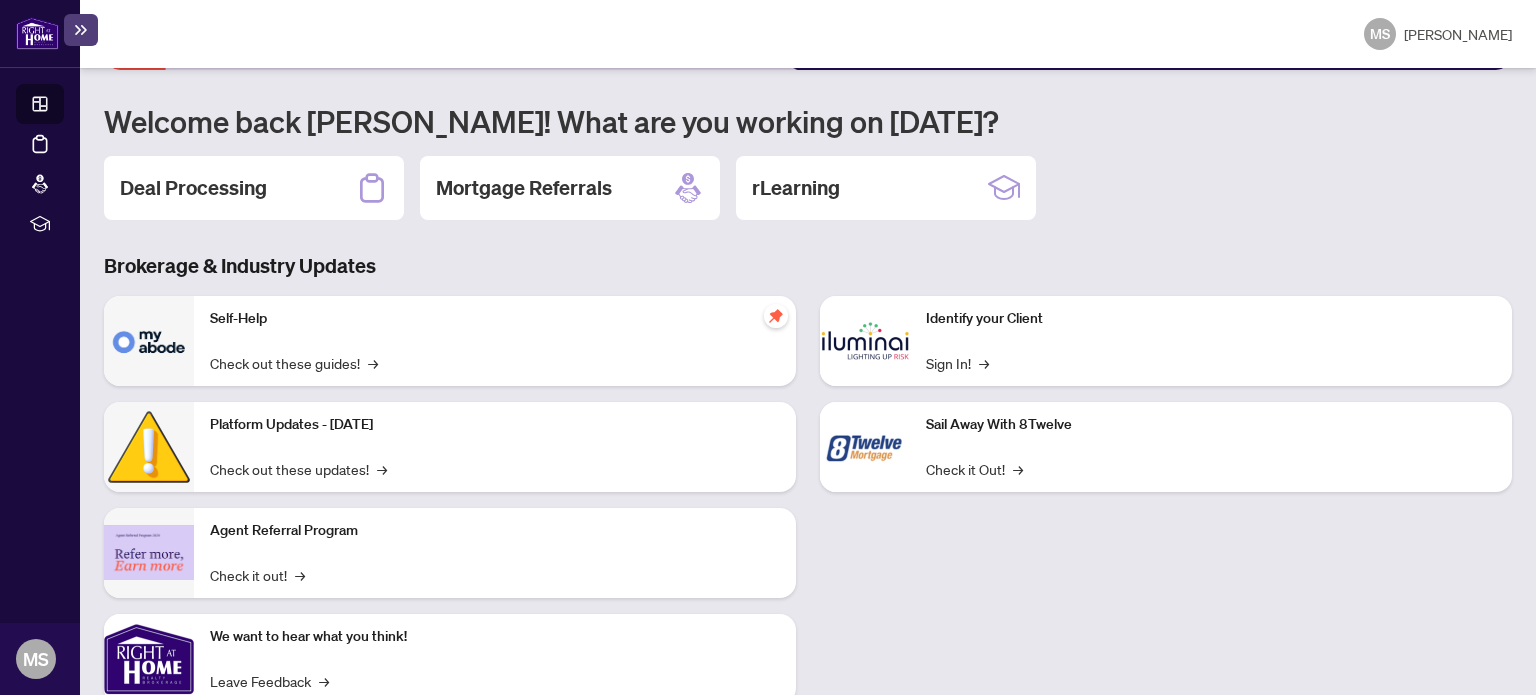 scroll, scrollTop: 238, scrollLeft: 0, axis: vertical 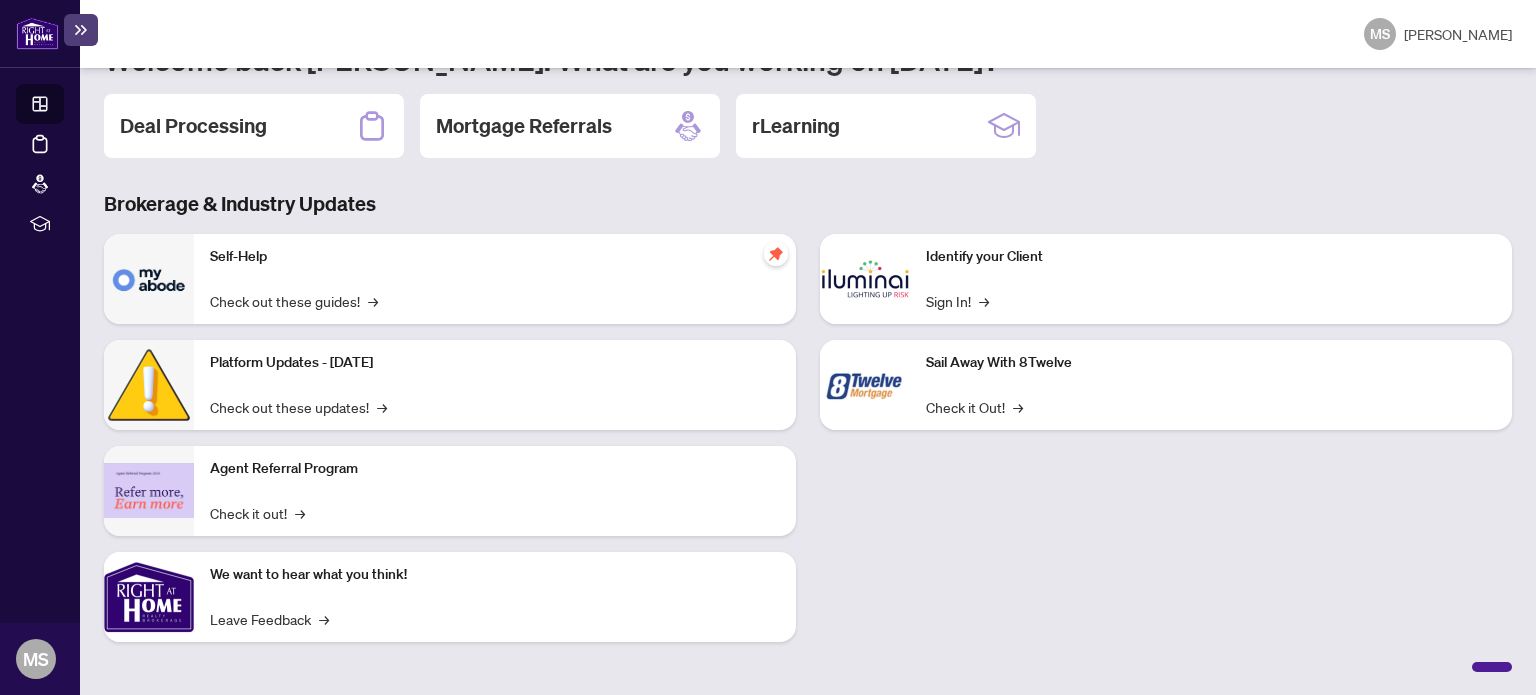 click on "Self-Help Check out these guides! →" at bounding box center [495, 279] 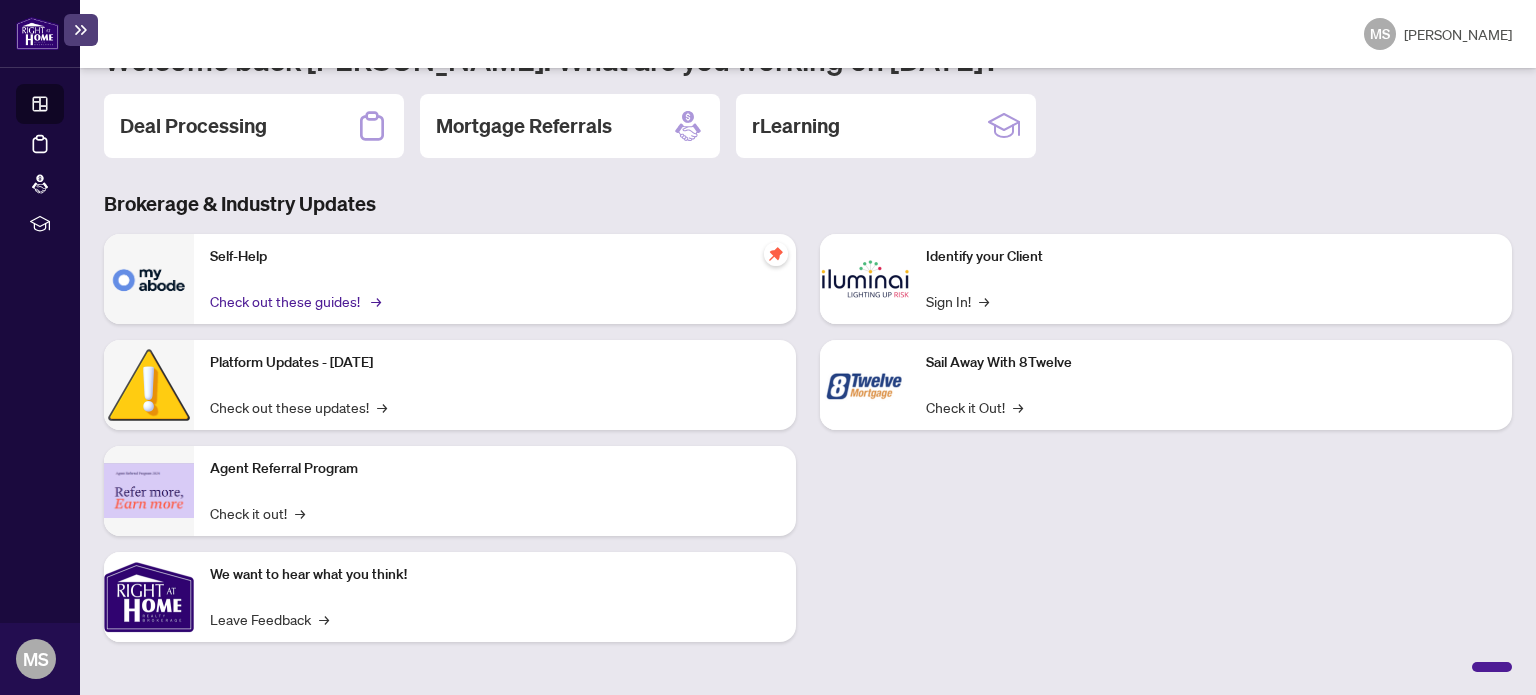 click on "Check out these guides! →" at bounding box center (294, 301) 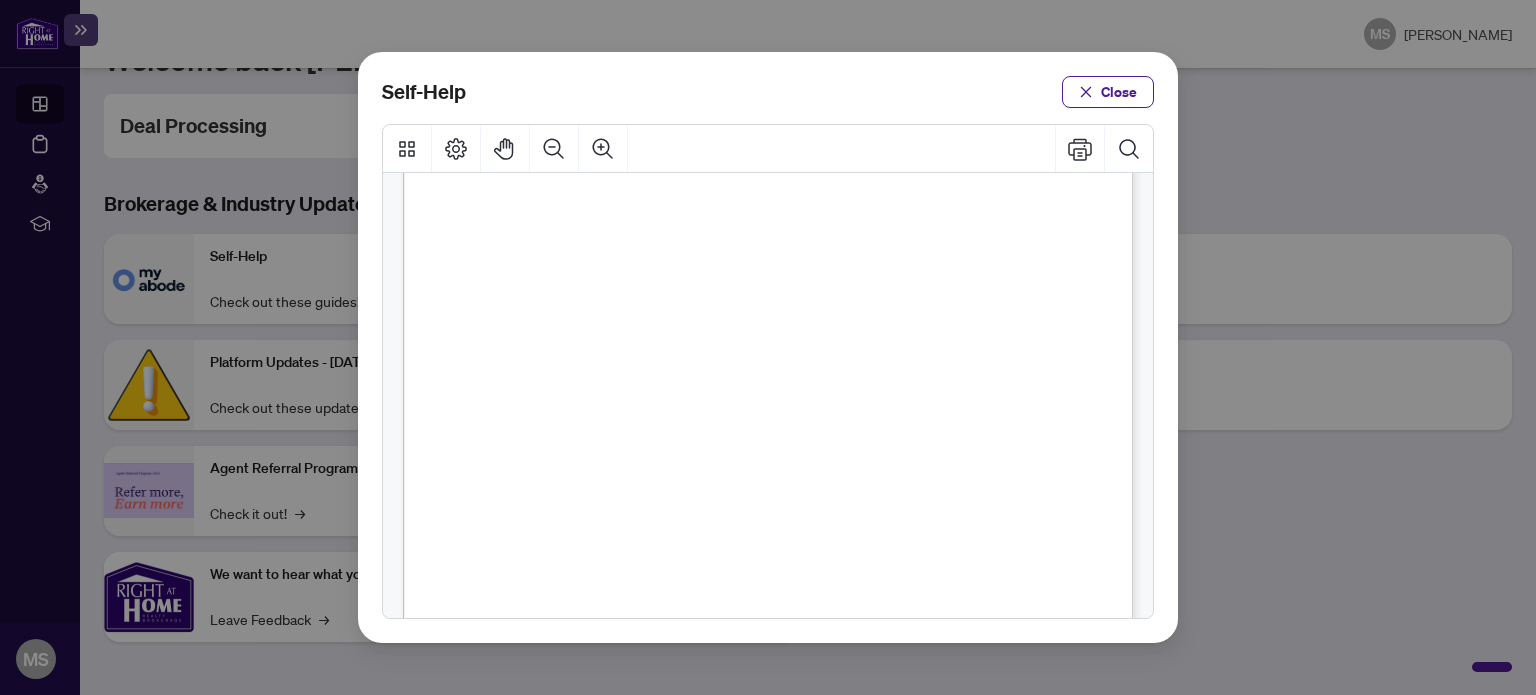 scroll, scrollTop: 316, scrollLeft: 0, axis: vertical 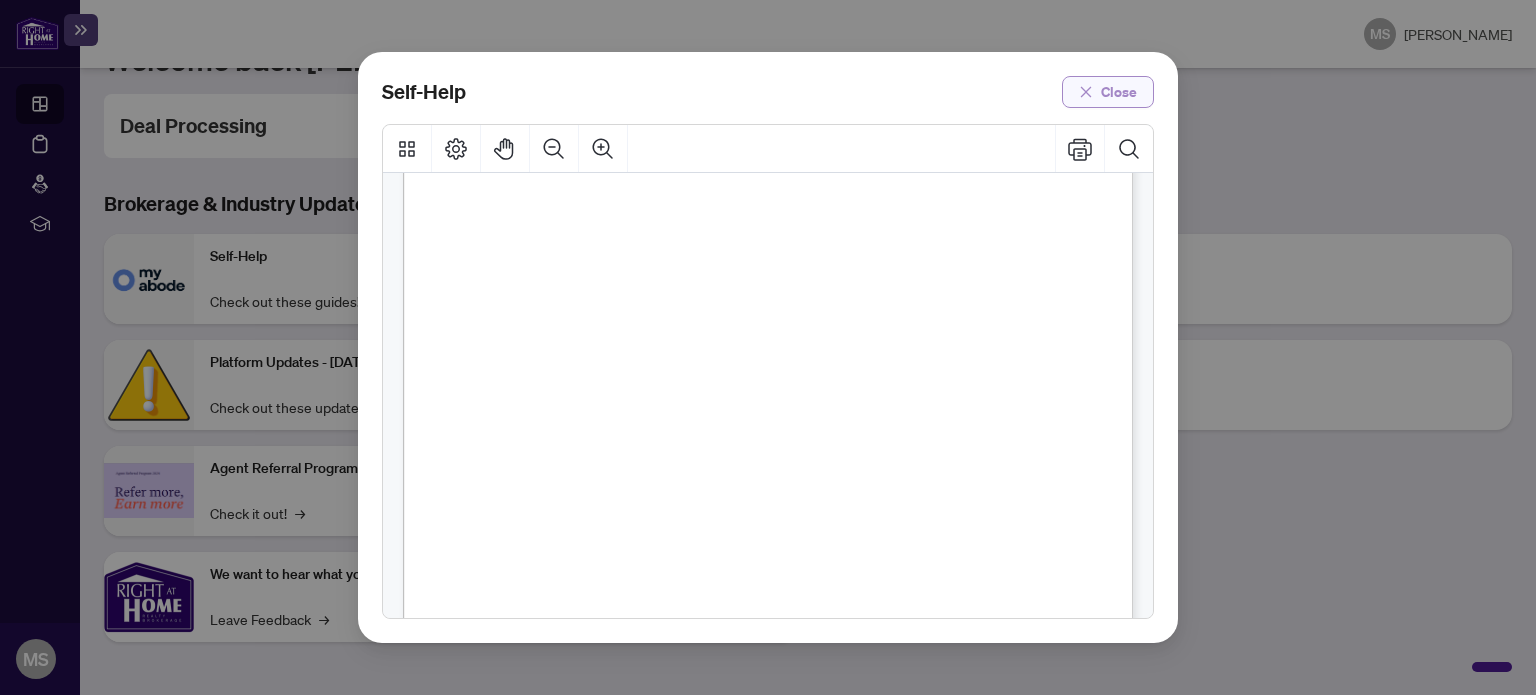 click on "Close" at bounding box center (1119, 92) 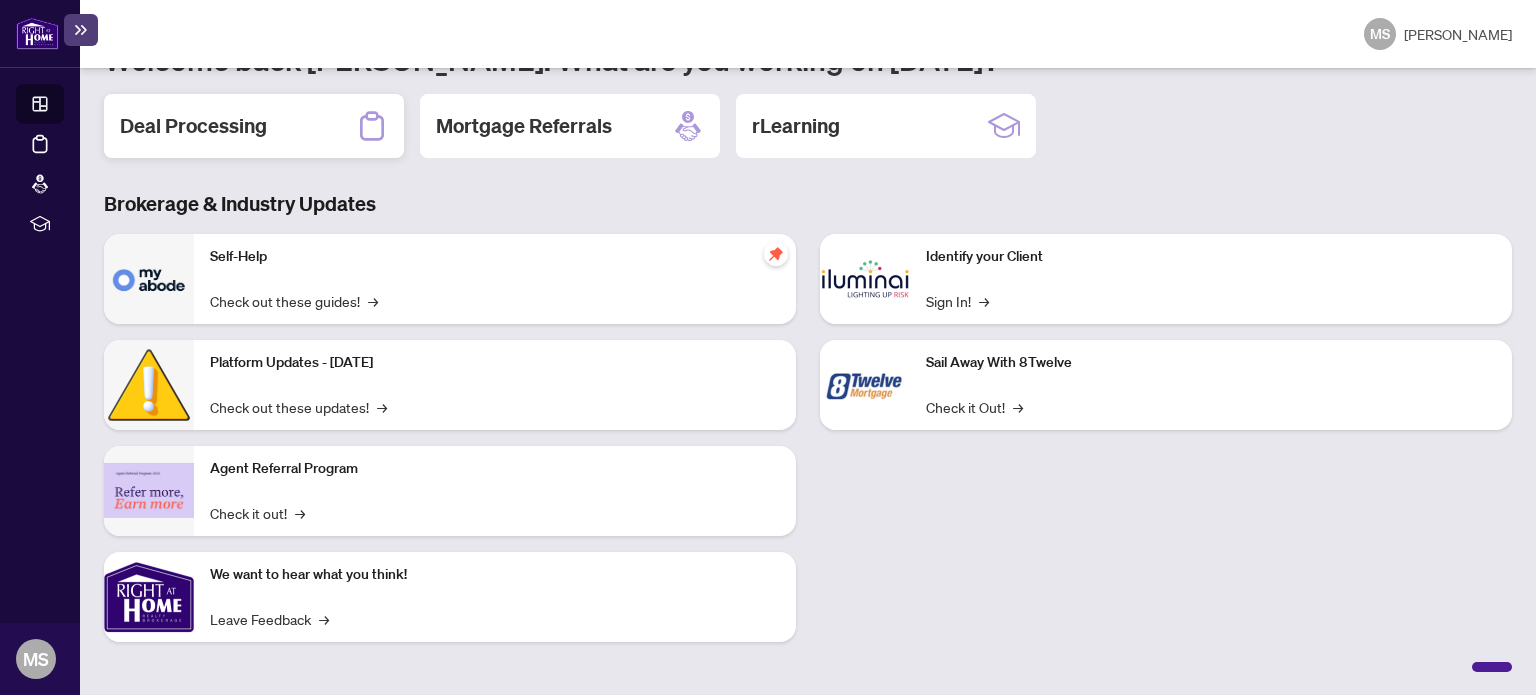 click on "Deal Processing" at bounding box center [254, 126] 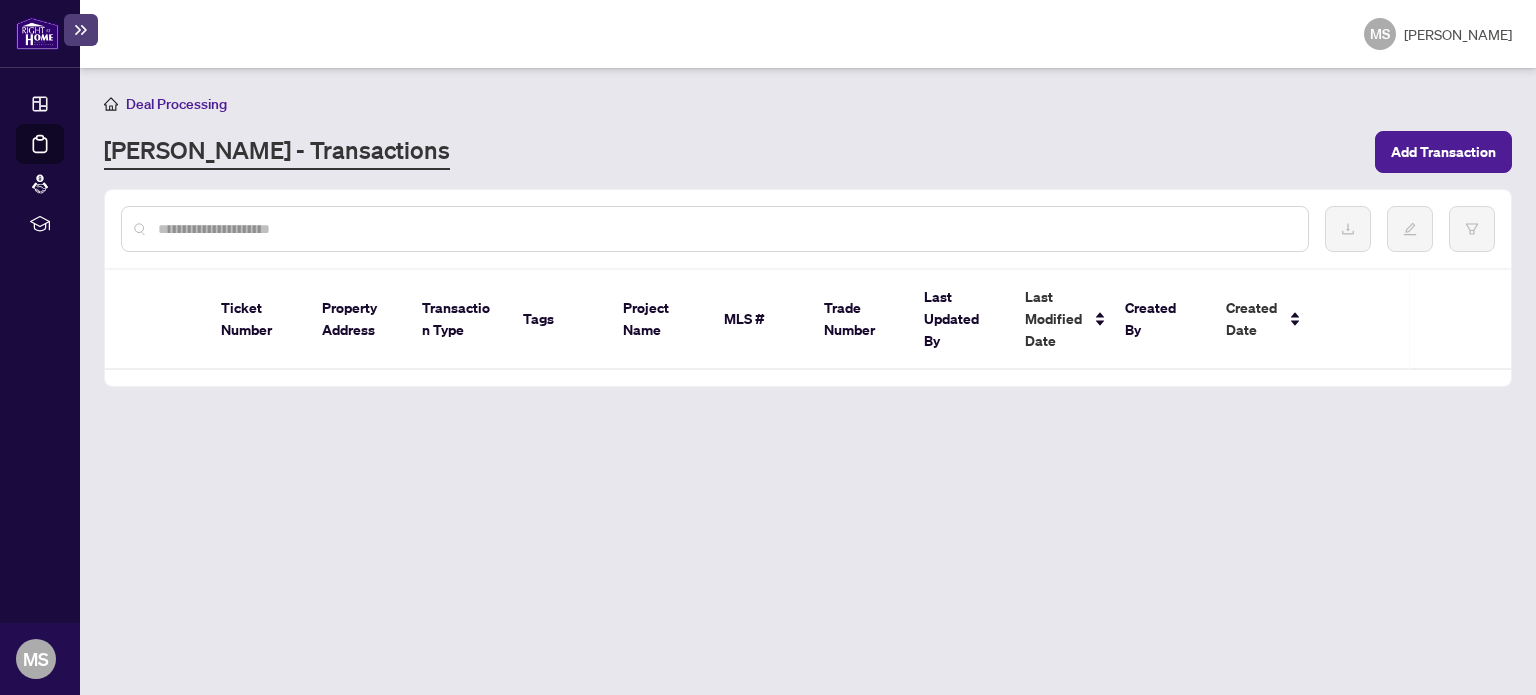 scroll, scrollTop: 0, scrollLeft: 0, axis: both 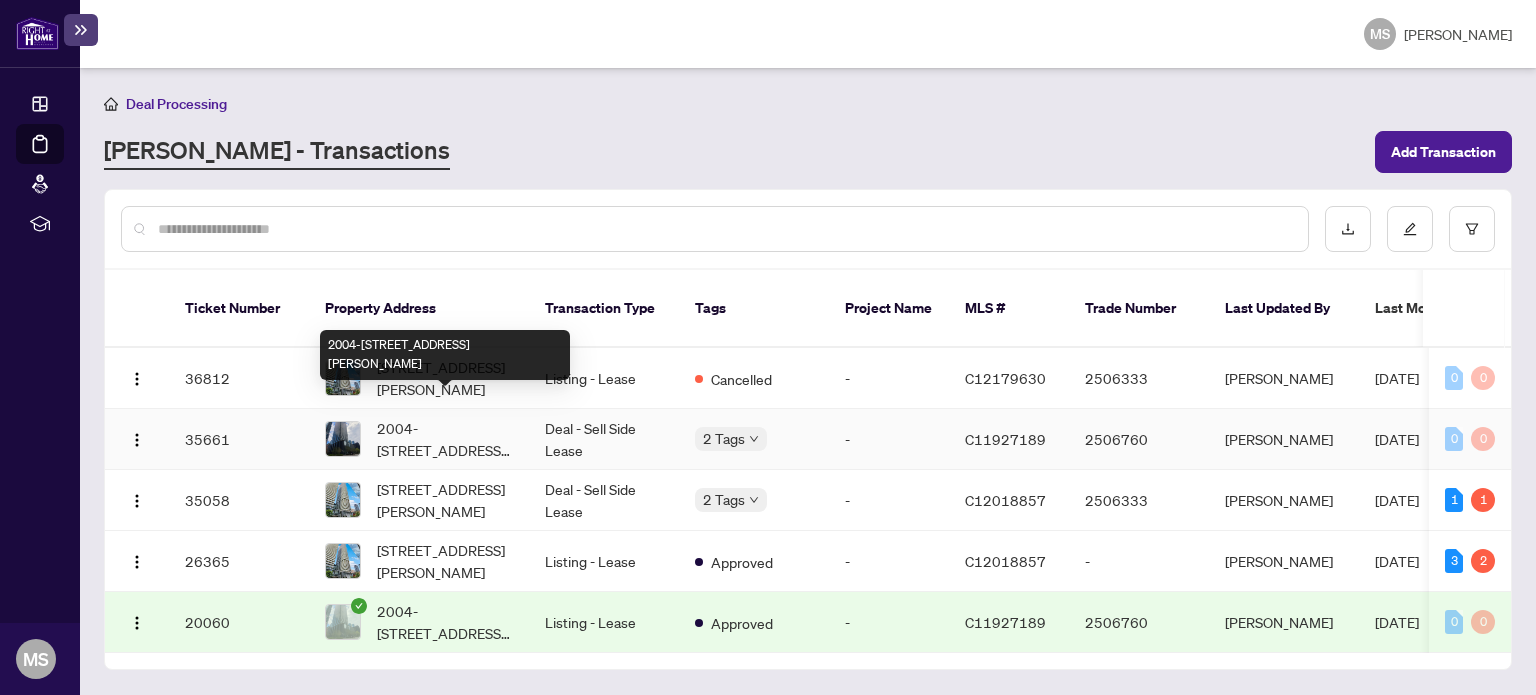 click on "2004-[STREET_ADDRESS][PERSON_NAME]" at bounding box center [445, 439] 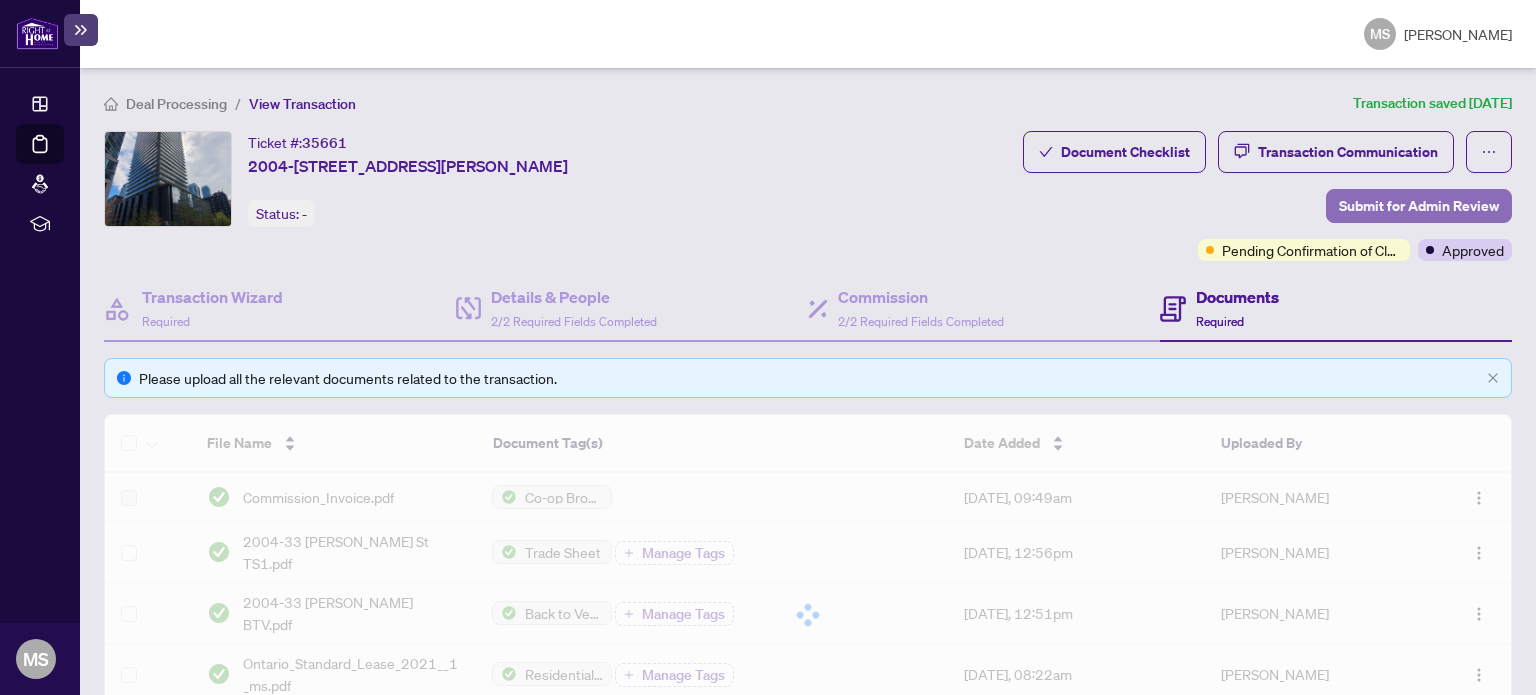 click on "Submit for Admin Review" at bounding box center (1419, 206) 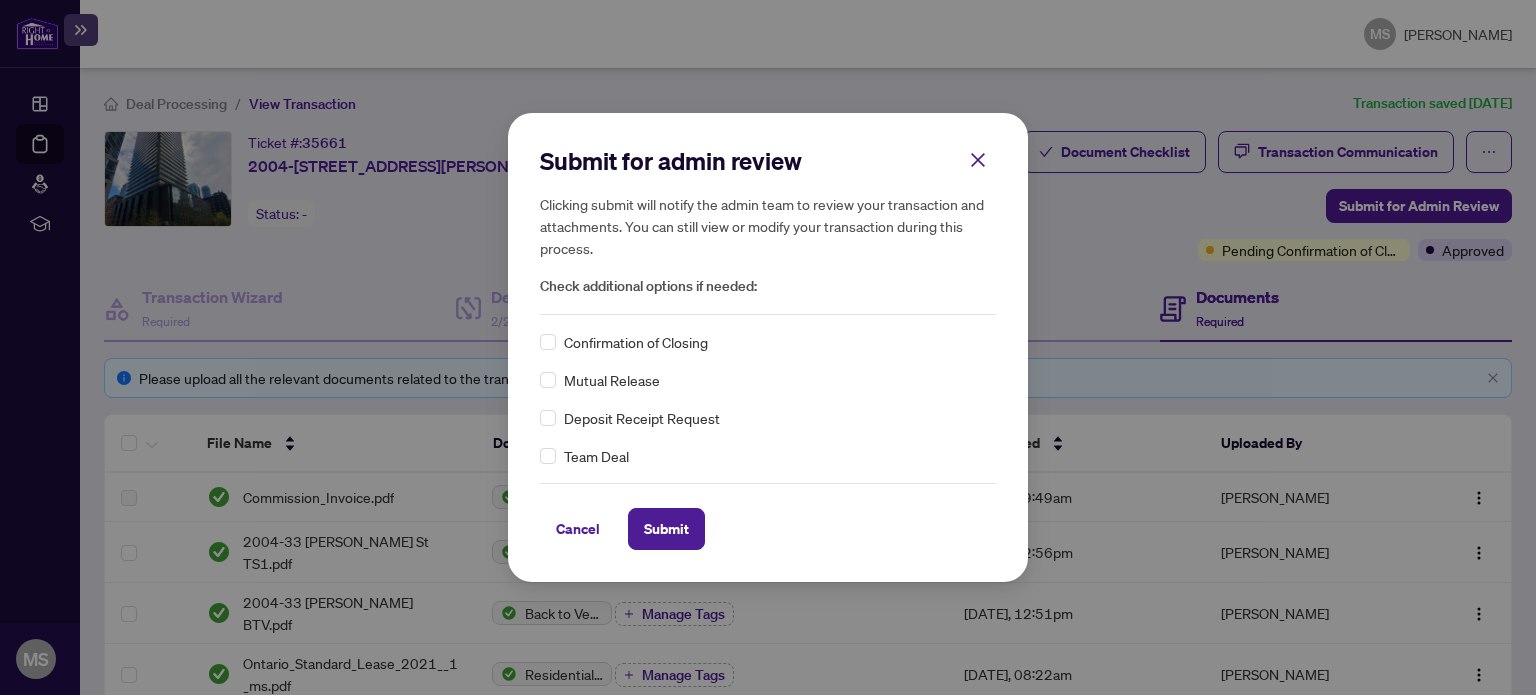 click on "Confirmation of Closing" at bounding box center (636, 342) 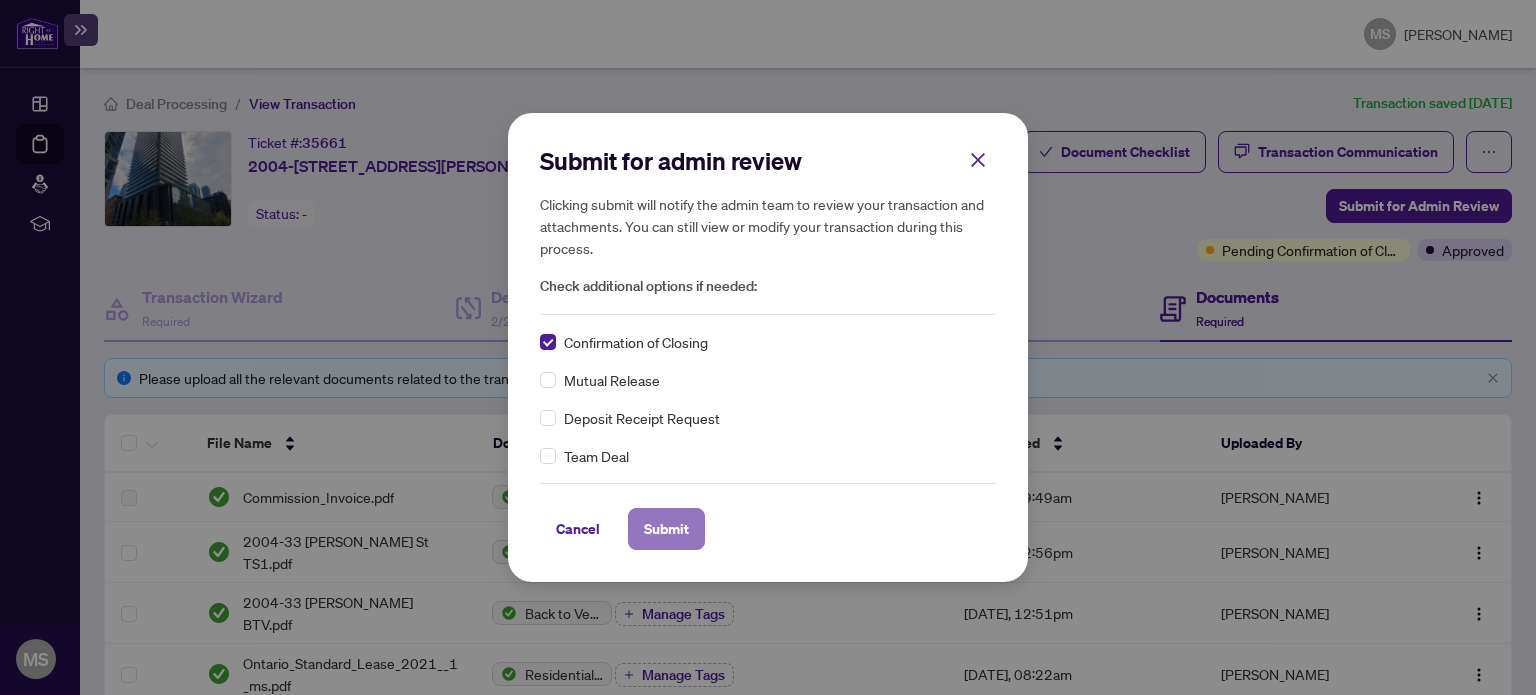 click on "Submit" at bounding box center [666, 529] 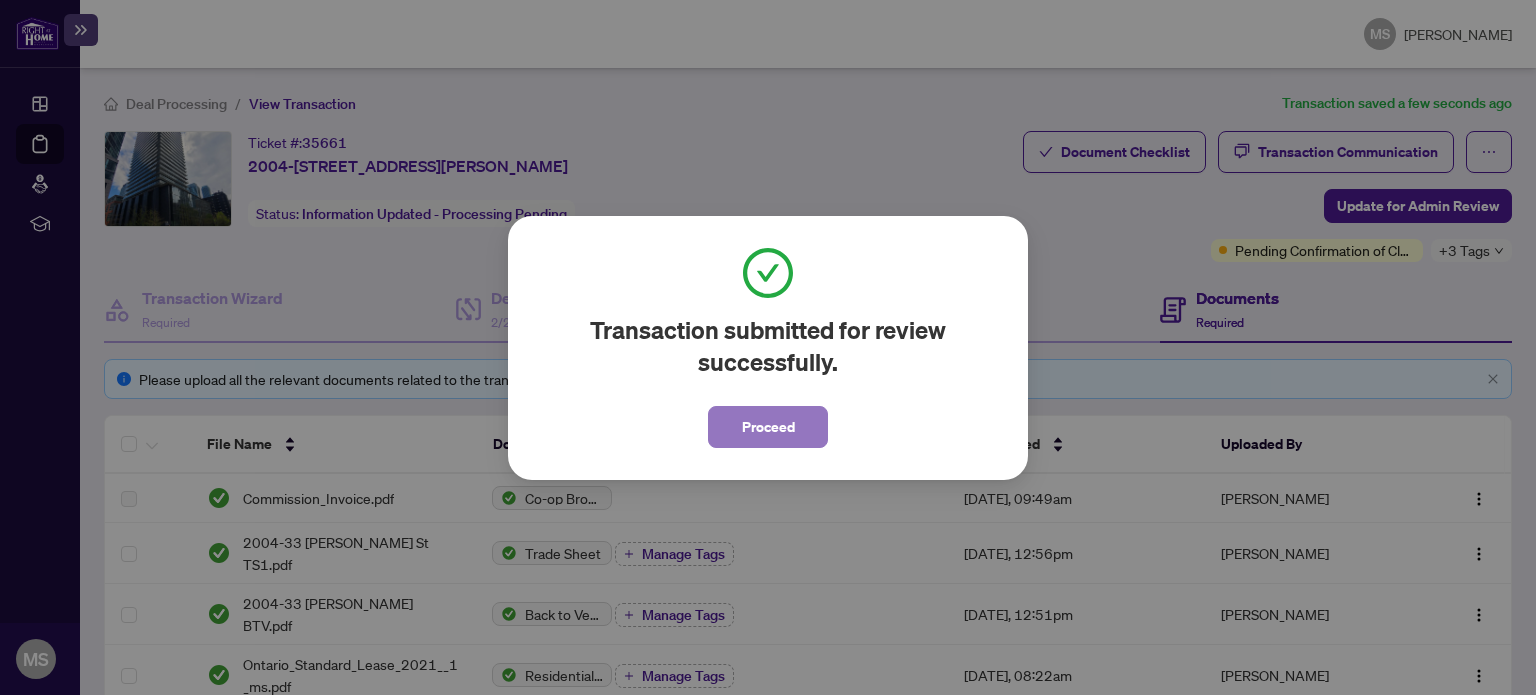 click on "Proceed" at bounding box center (768, 427) 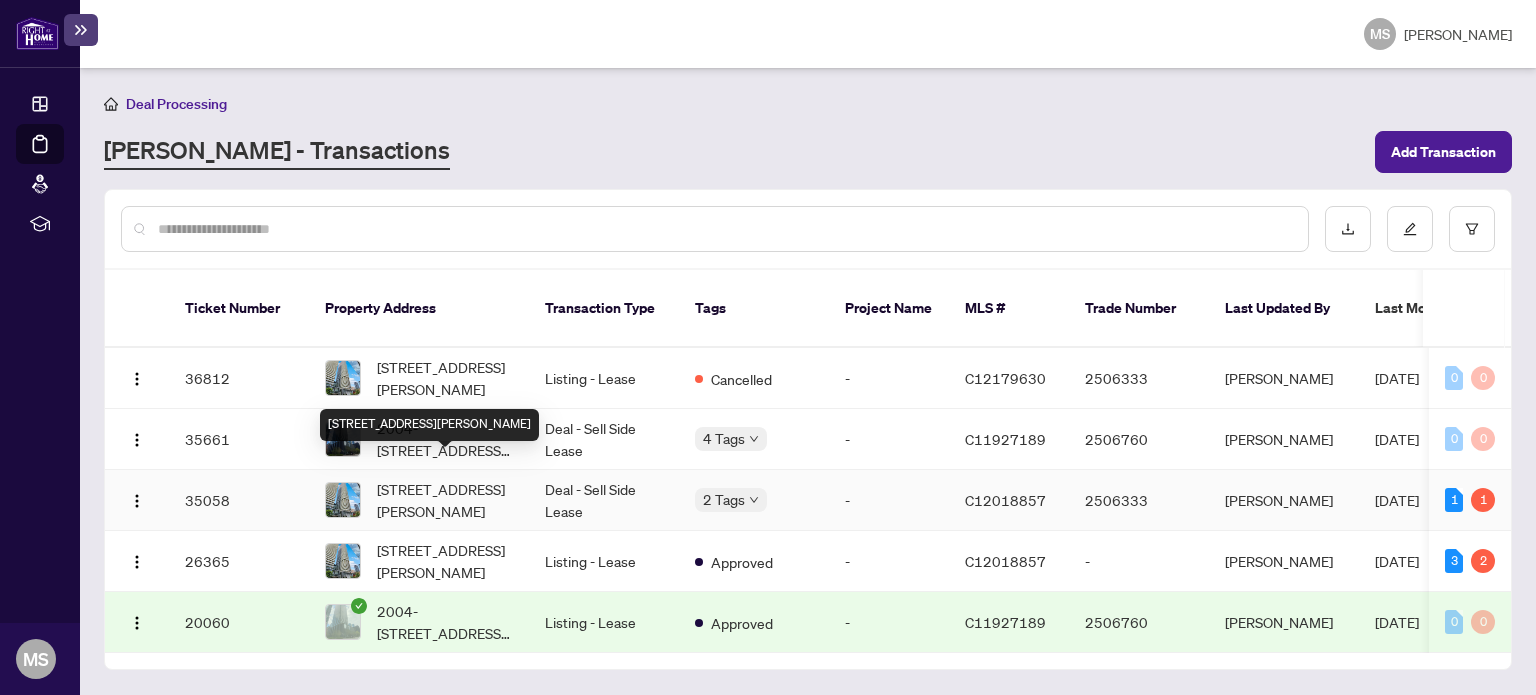 click on "[STREET_ADDRESS][PERSON_NAME]" at bounding box center (445, 500) 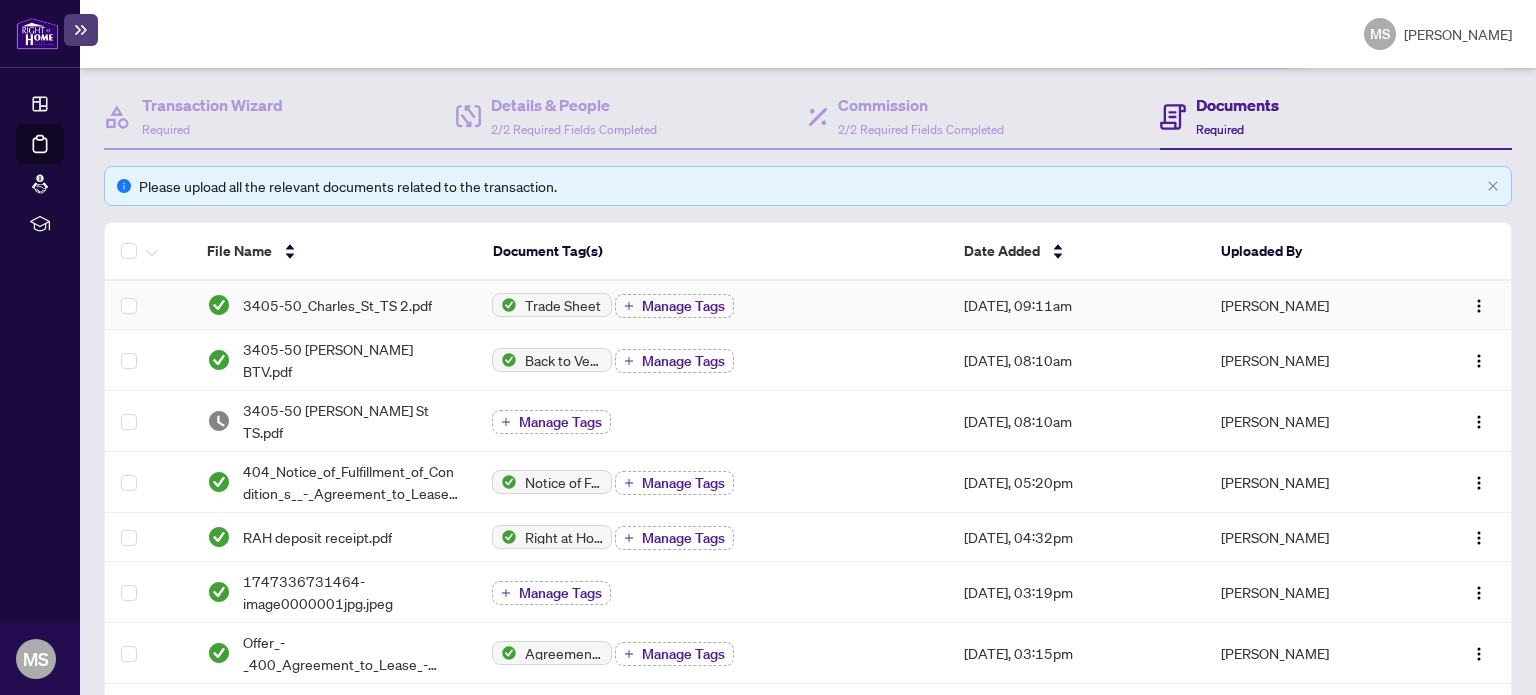 scroll, scrollTop: 7, scrollLeft: 0, axis: vertical 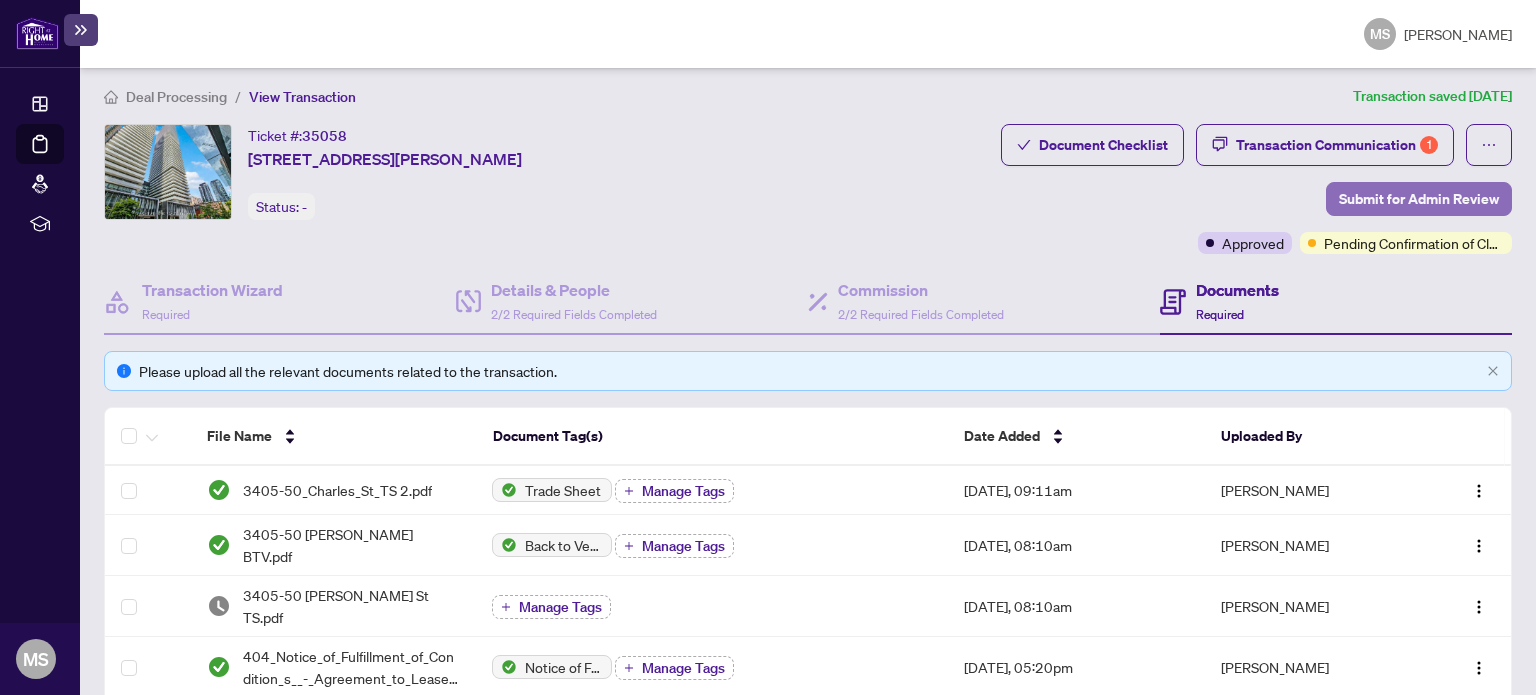 click on "Submit for Admin Review" at bounding box center [1419, 199] 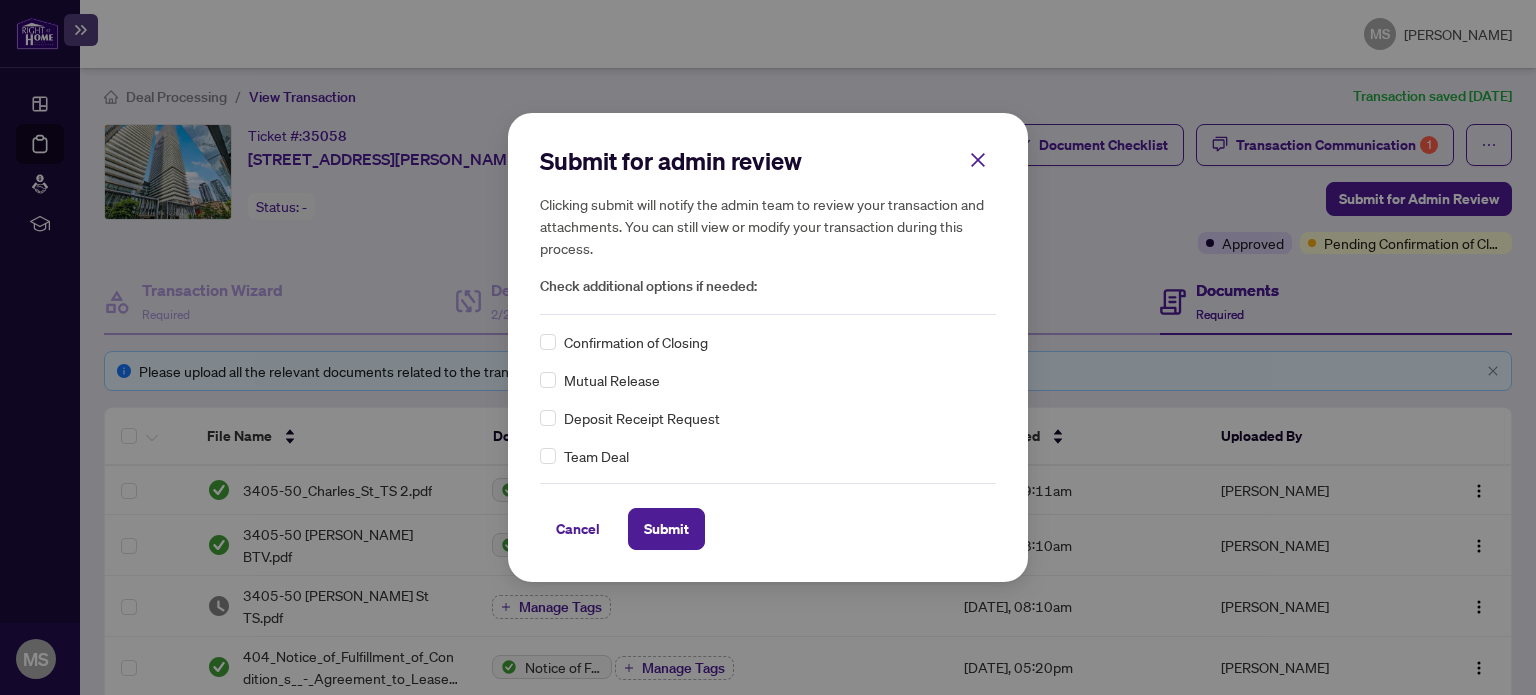 click on "Submit for admin review" at bounding box center (768, 161) 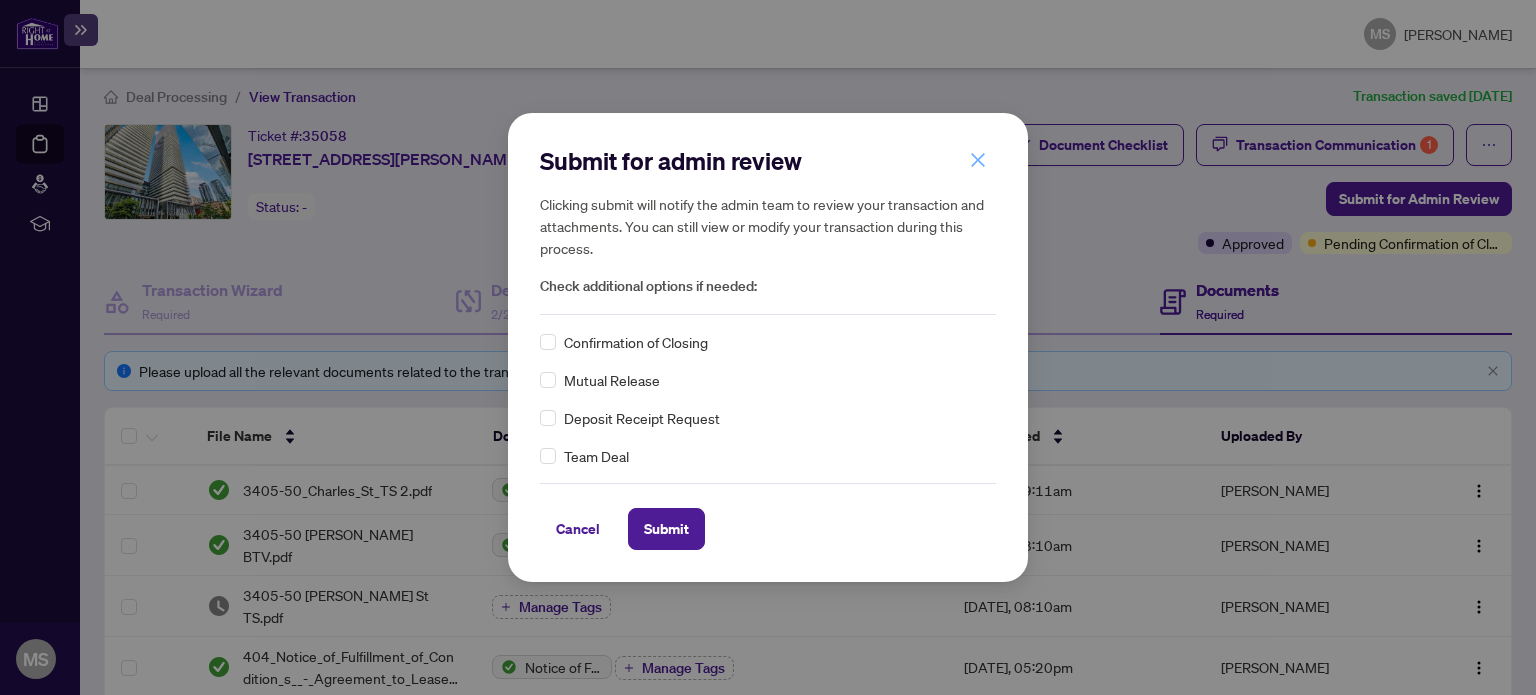 click at bounding box center [978, 160] 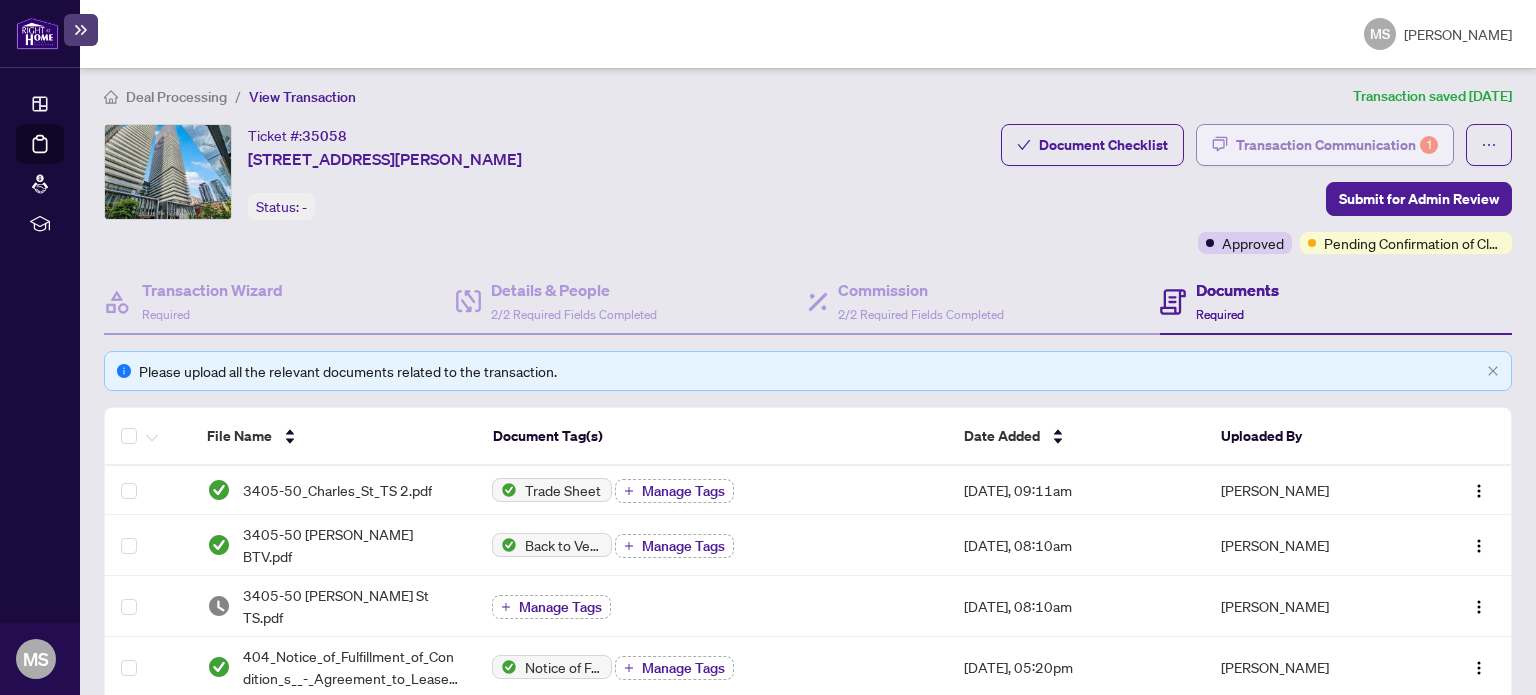 click on "Transaction Communication 1" at bounding box center [1337, 145] 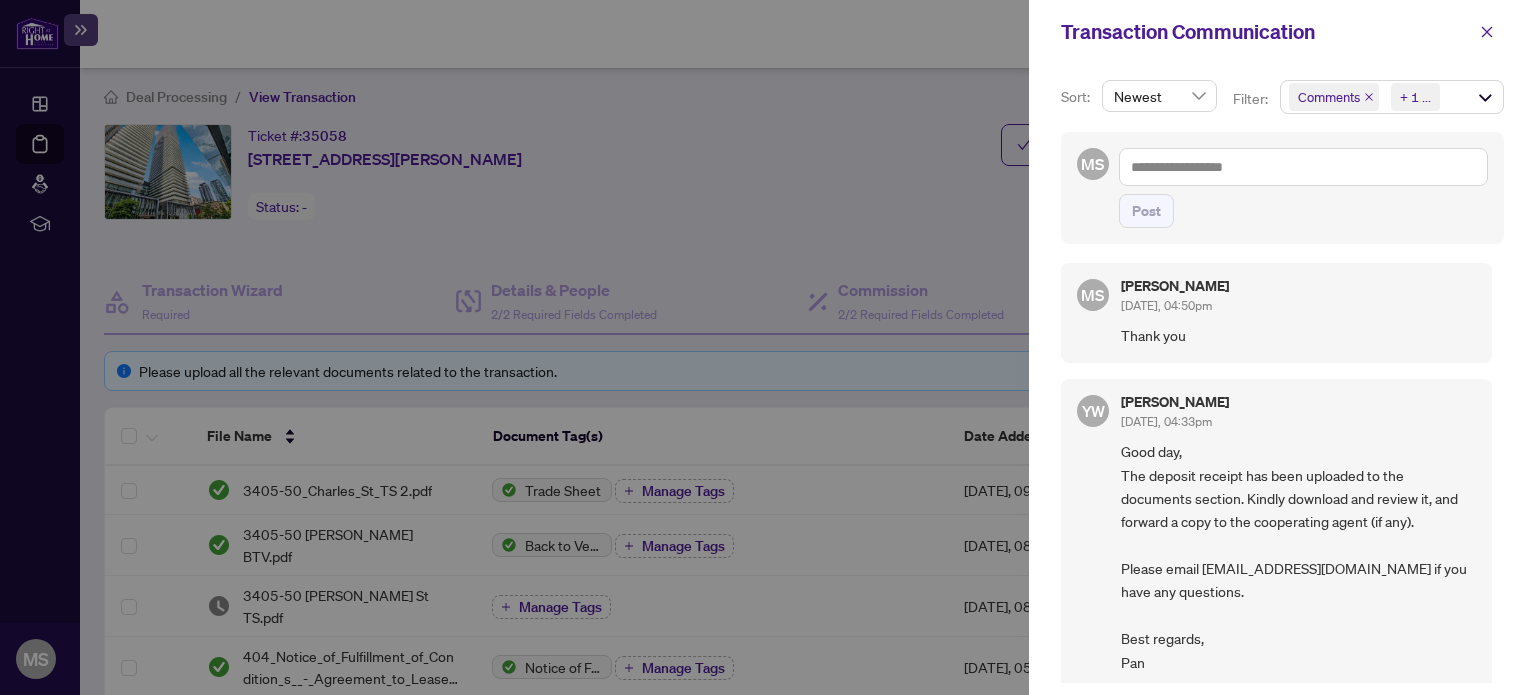 scroll, scrollTop: 1520, scrollLeft: 0, axis: vertical 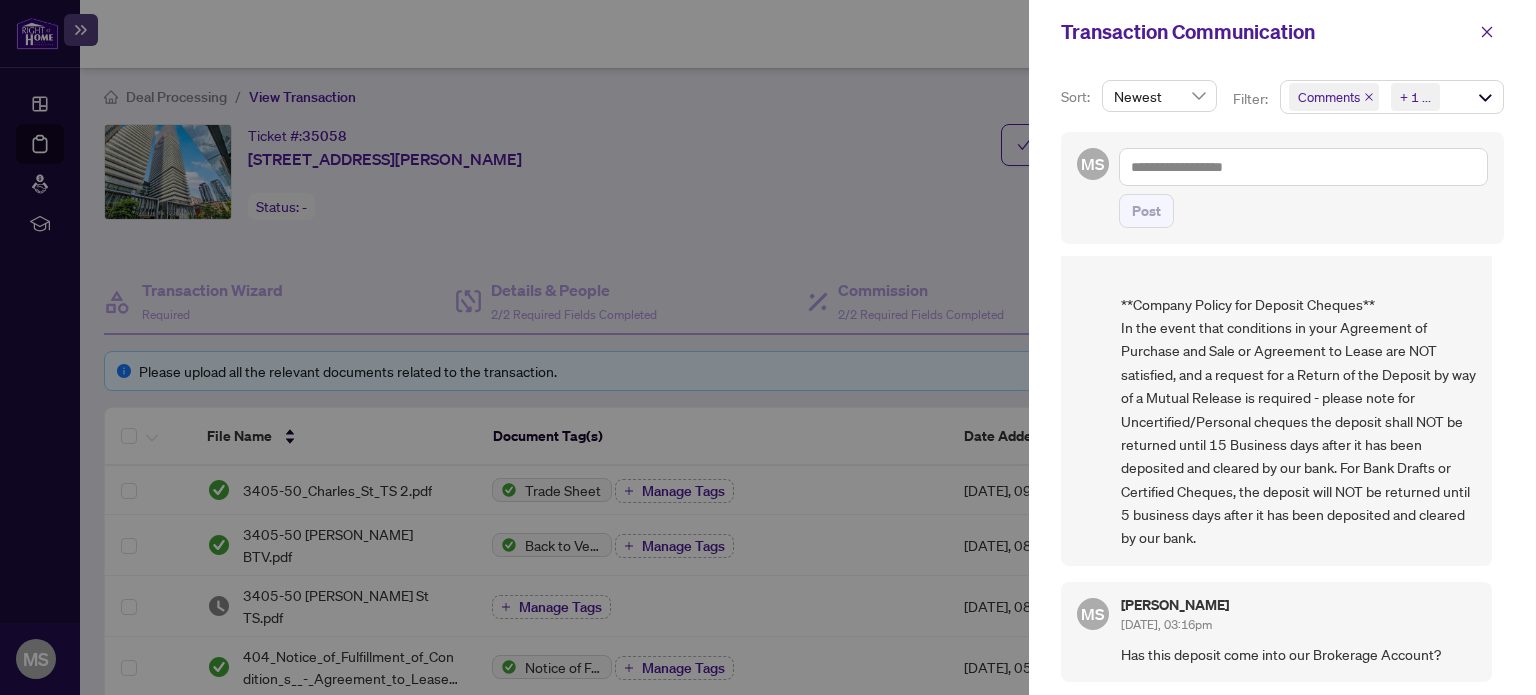 click at bounding box center [768, 347] 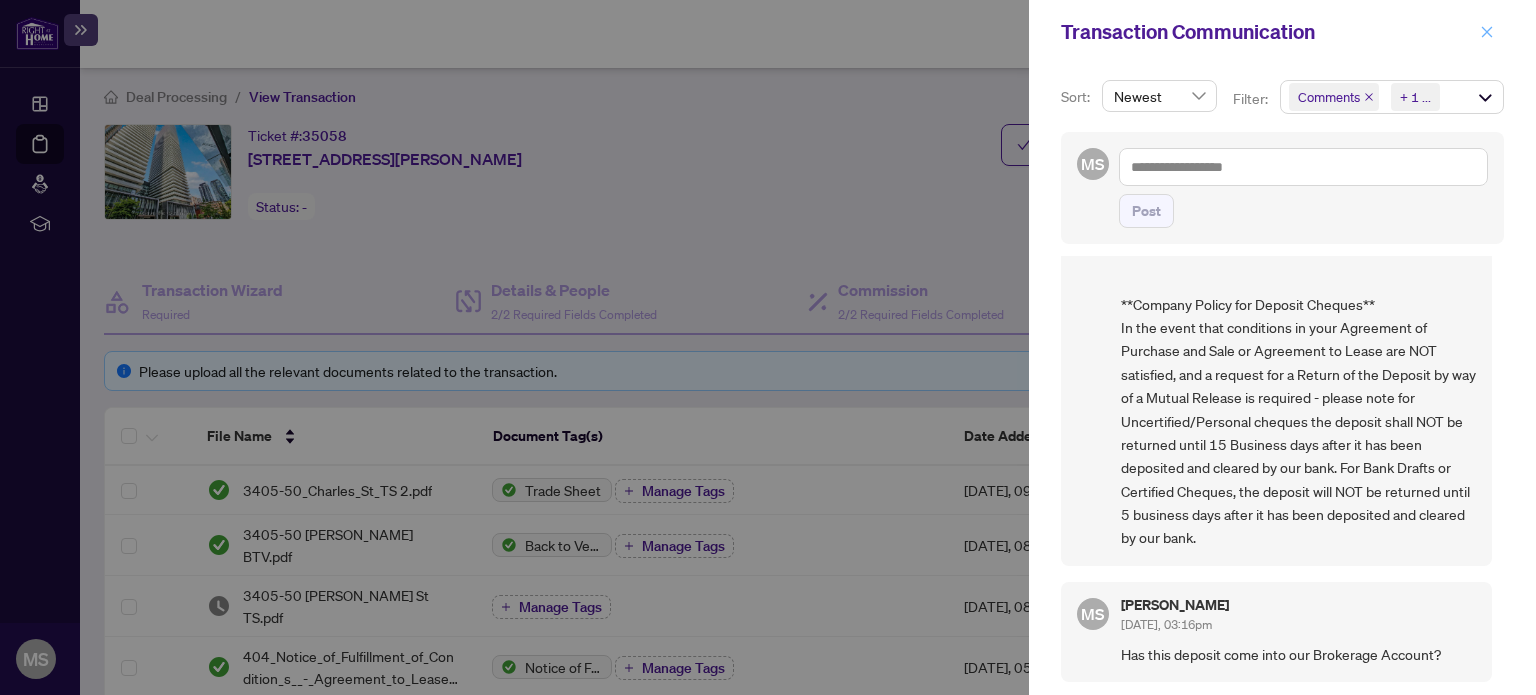 click at bounding box center [1487, 32] 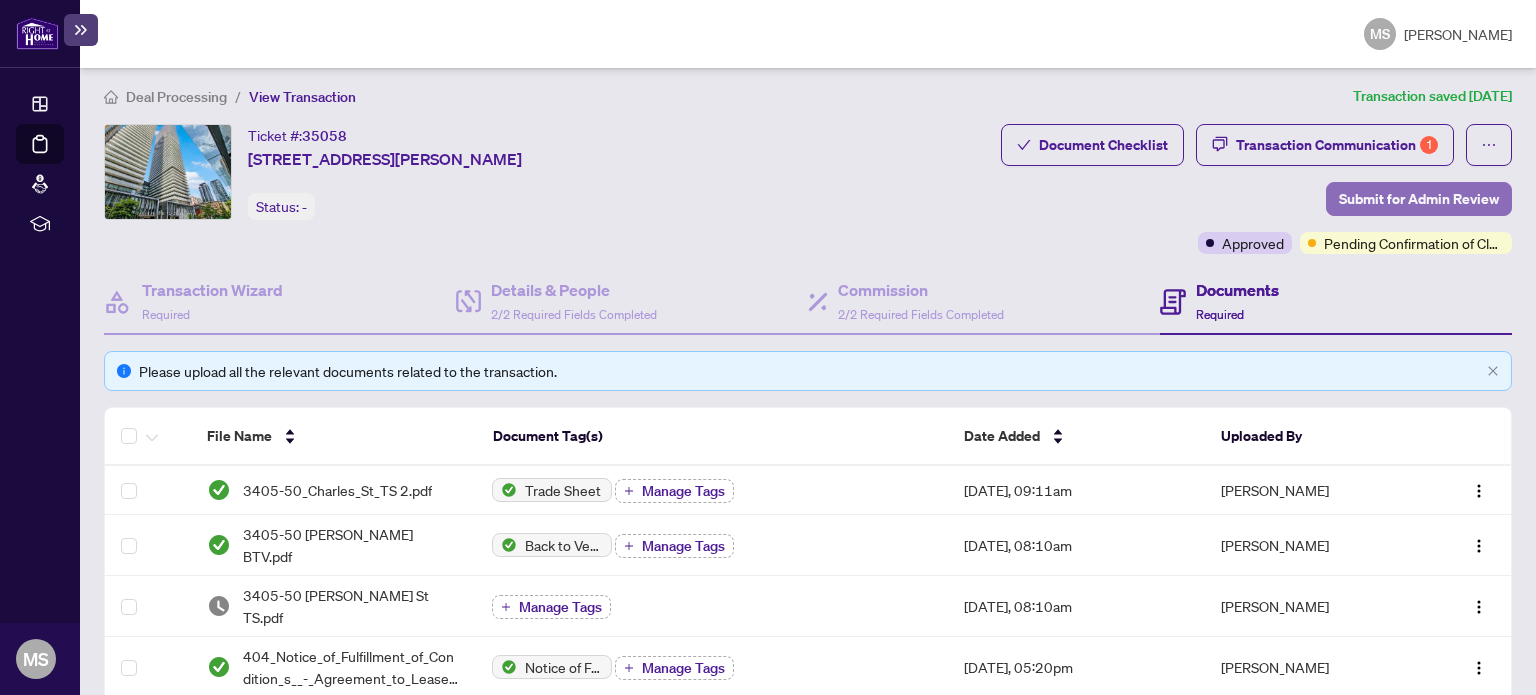 click on "Submit for Admin Review" at bounding box center [1419, 199] 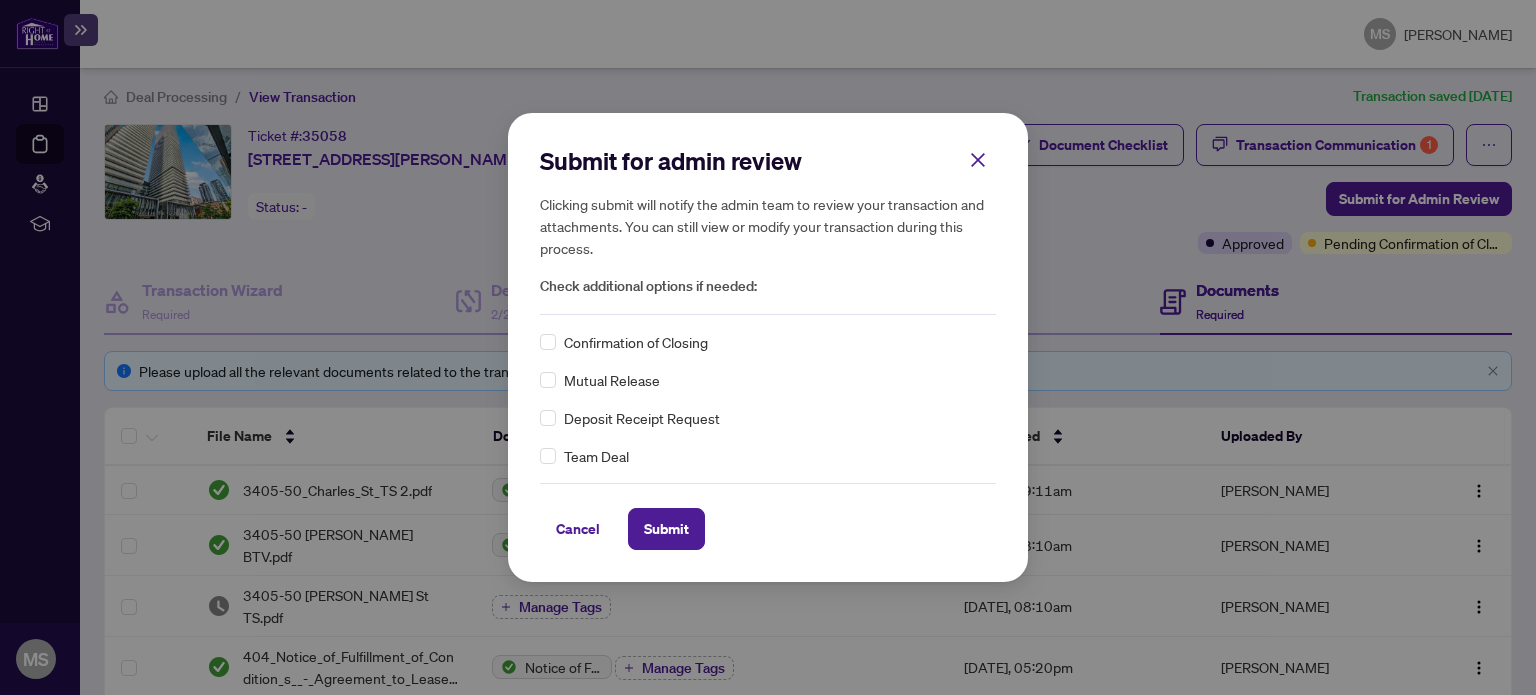 click on "Confirmation of Closing Mutual Release Deposit Receipt Request Team Deal" at bounding box center (768, 399) 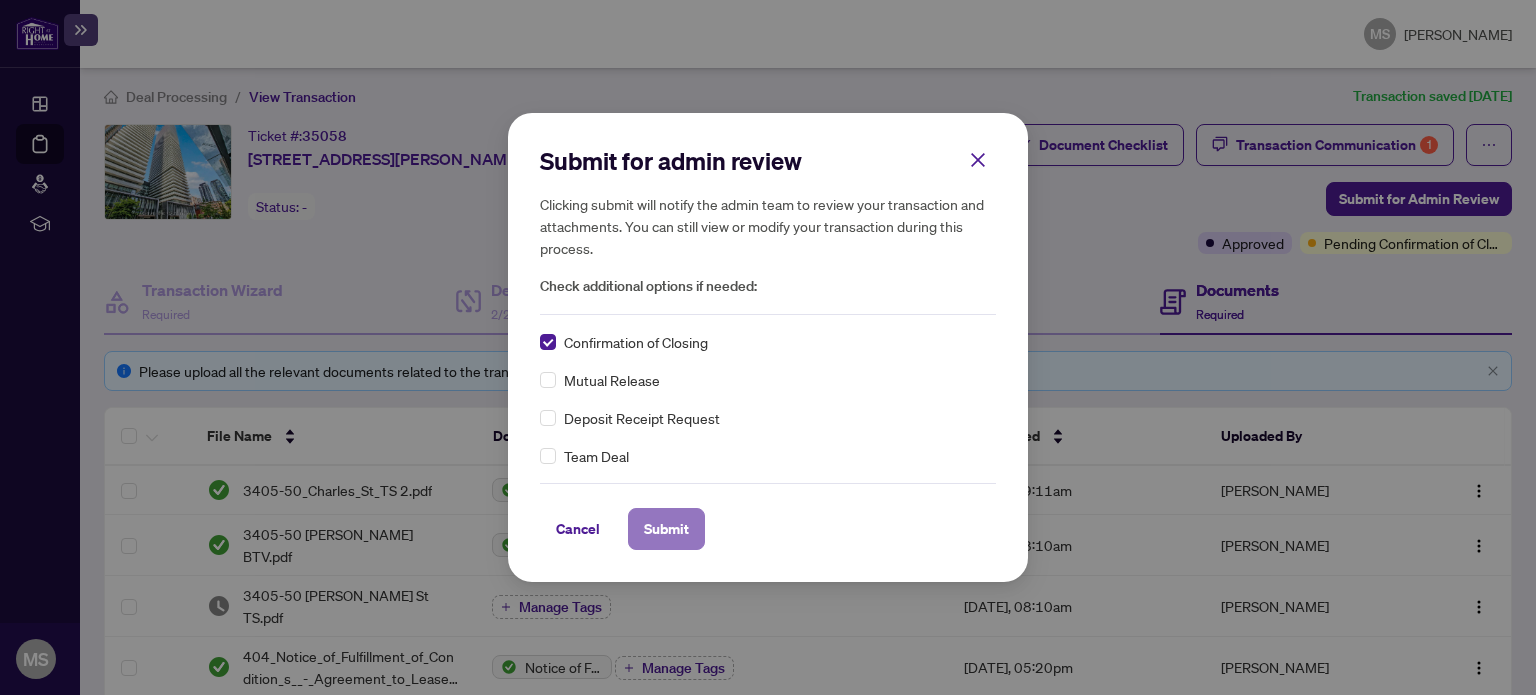 click on "Submit" at bounding box center (666, 529) 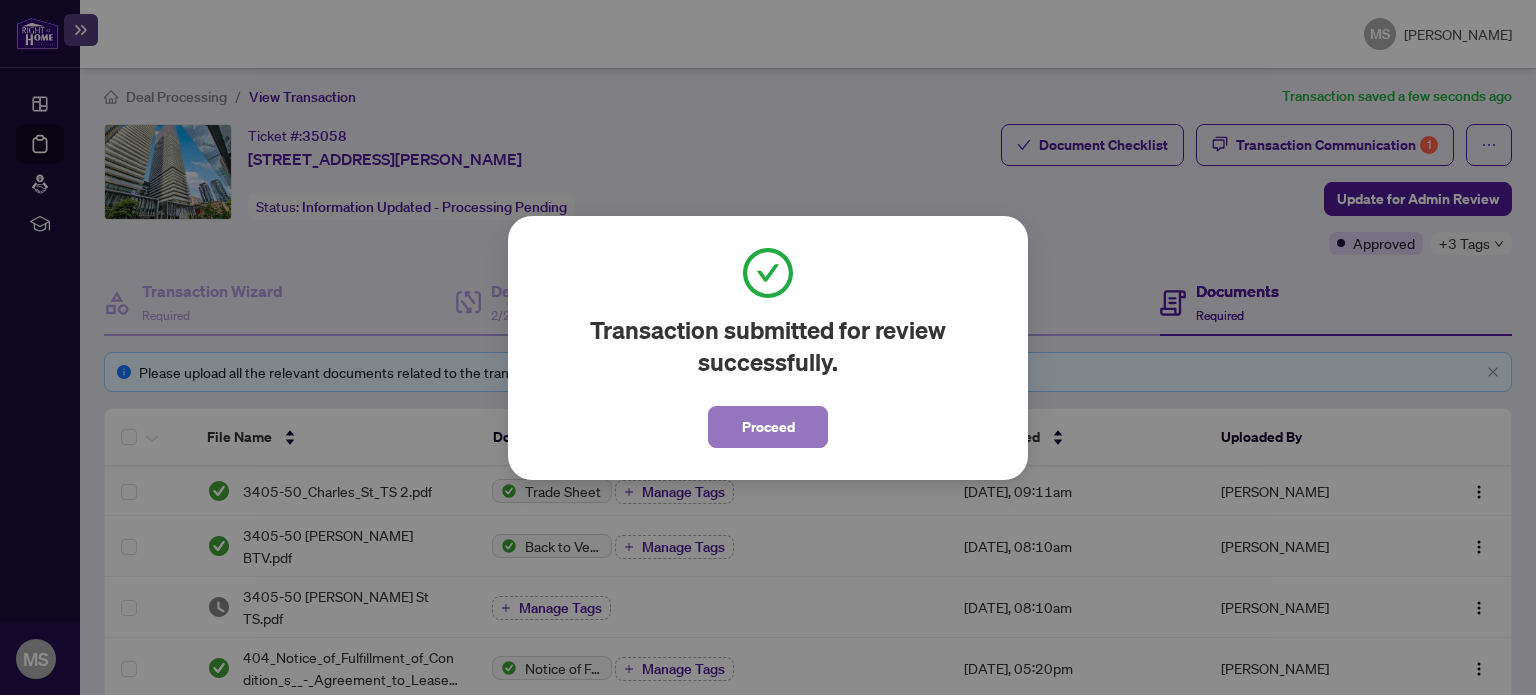click on "Proceed" at bounding box center (768, 427) 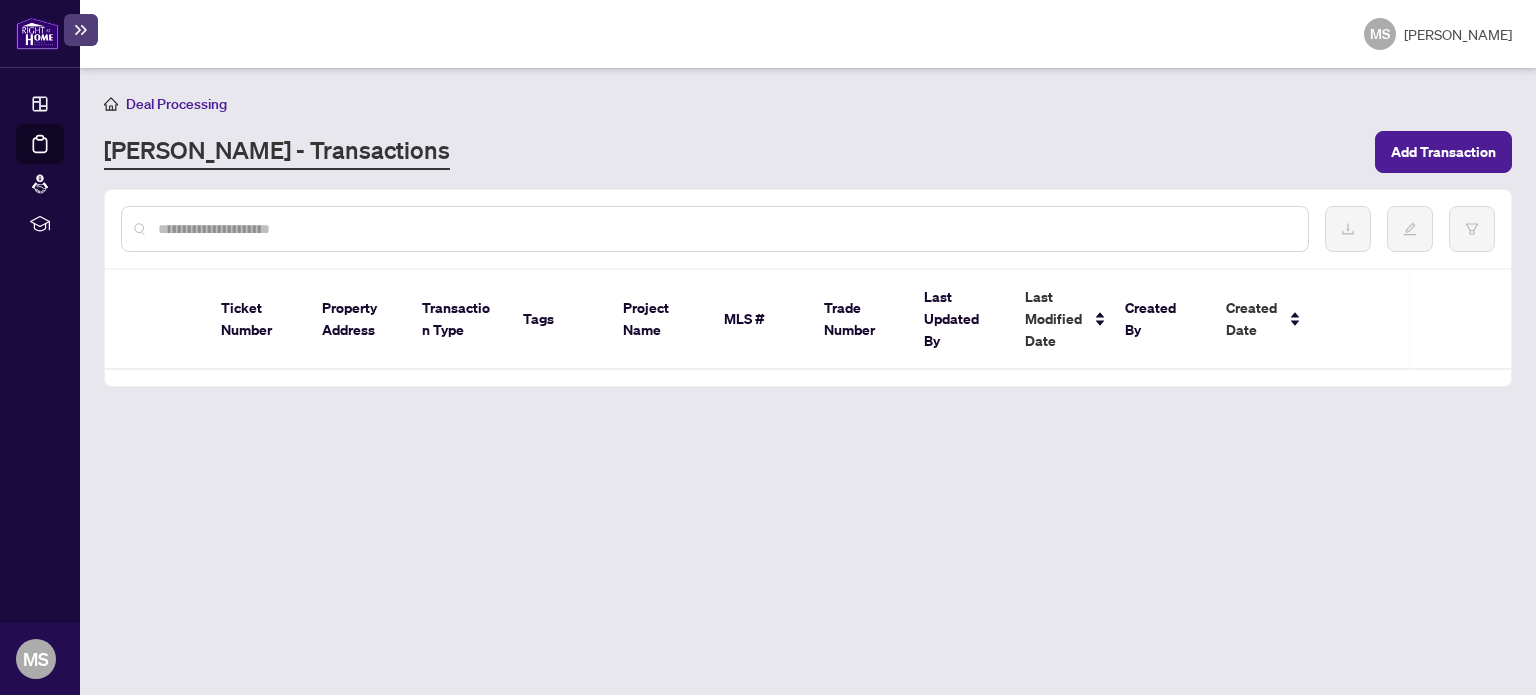 scroll, scrollTop: 0, scrollLeft: 0, axis: both 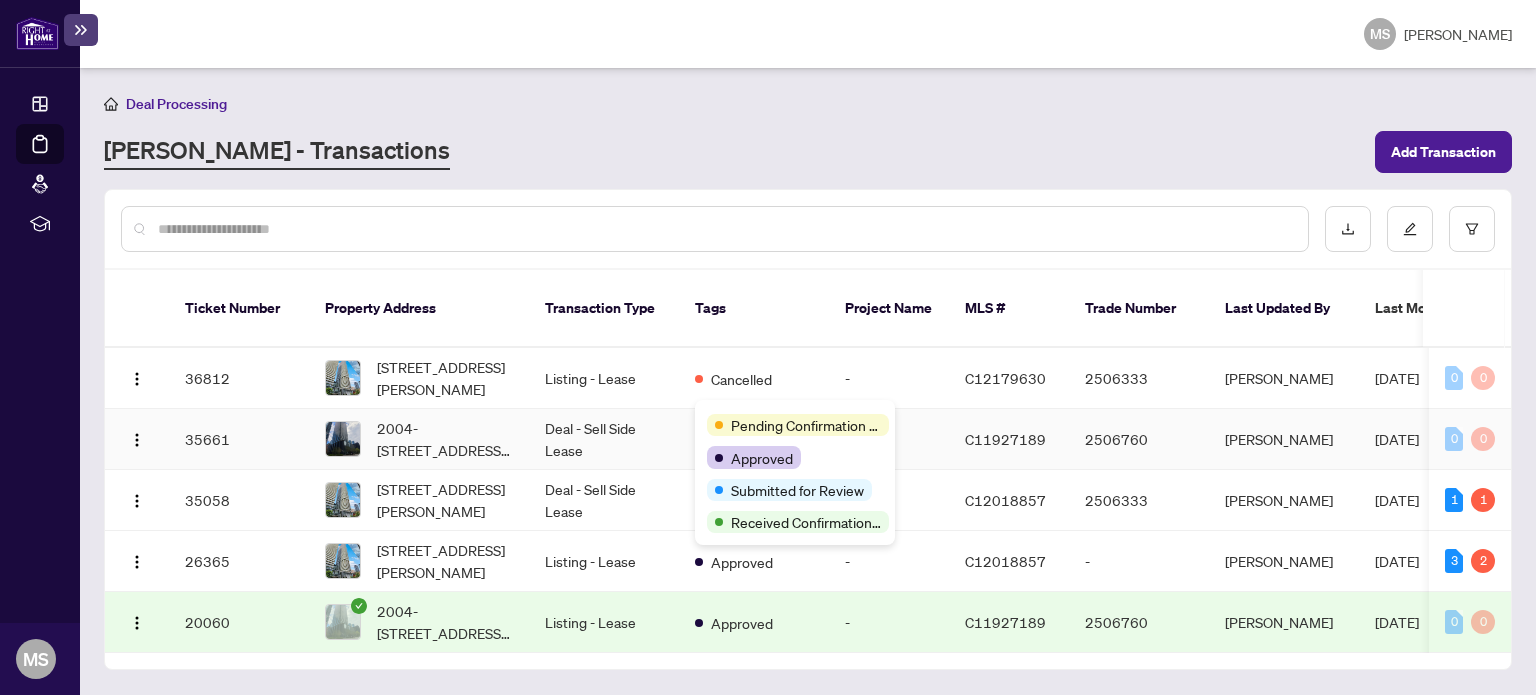 click on "OPERATIONS Dashboard Deal Processing Mortgage Referrals rLearning [PERSON_NAME] [EMAIL_ADDRESS][DOMAIN_NAME] [PERSON_NAME]   Deal Processing [PERSON_NAME] - Transactions Add Transaction Ticket Number Property Address Transaction Type Tags Project Name MLS # Trade Number Last Updated By Last Modified Date Created By Created Date                           36812 [STREET_ADDRESS][PERSON_NAME] Listing - Lease Cancelled - C12179630 2506333 [PERSON_NAME] [DATE] [PERSON_NAME] [DATE] 0 0 35661 2004-[STREET_ADDRESS][PERSON_NAME] Deal - Sell Side Lease 4 Tags - C11927189 2506760 [PERSON_NAME] [DATE] [PERSON_NAME] [DATE] 0 0 35058 [STREET_ADDRESS][PERSON_NAME] Deal - Sell Side Lease 4 Tags - C12018857 2506333 [PERSON_NAME] [DATE] [PERSON_NAME] [DATE] 1 1 26365 [STREET_ADDRESS][PERSON_NAME] Listing - Lease Approved - C12018857 - [PERSON_NAME][DATE] [PERSON_NAME] [DATE] 3 2 20060" at bounding box center [768, 347] 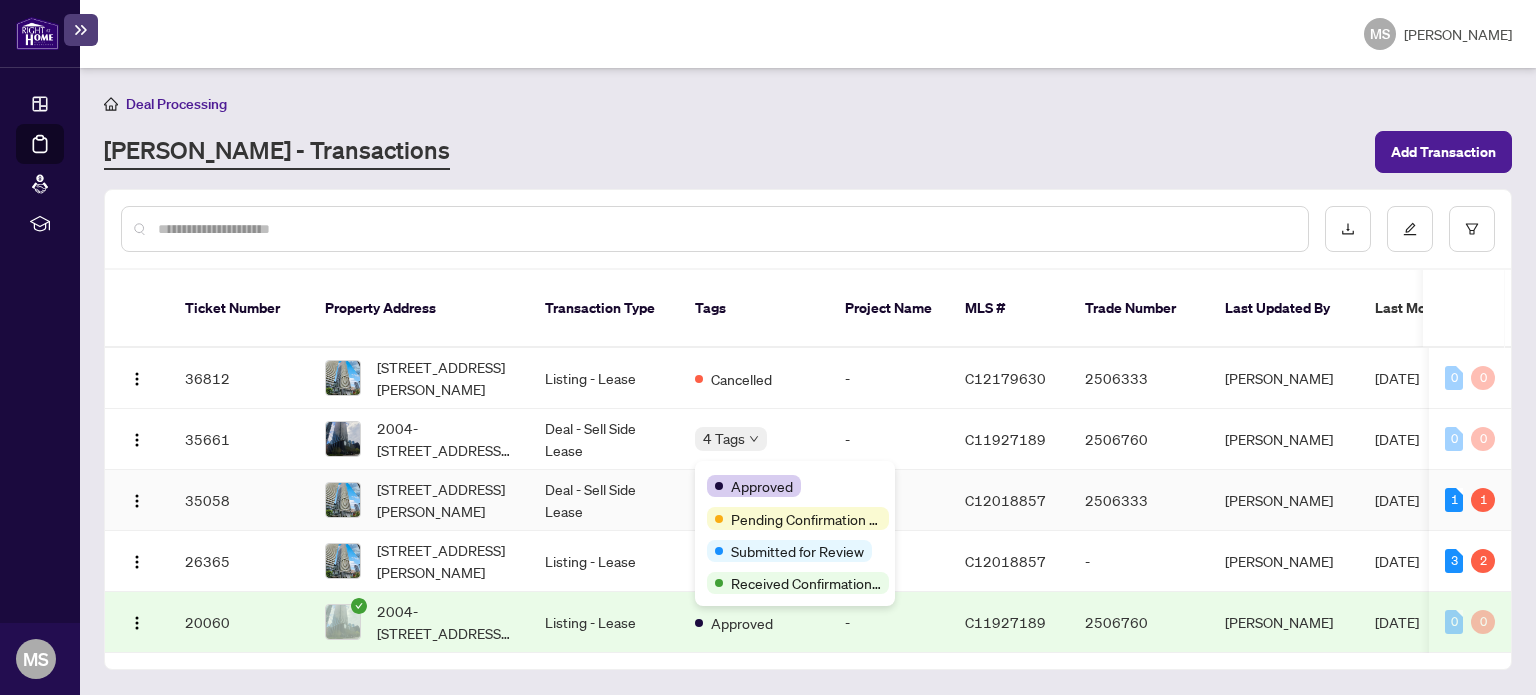click on "Approved" at bounding box center (762, 486) 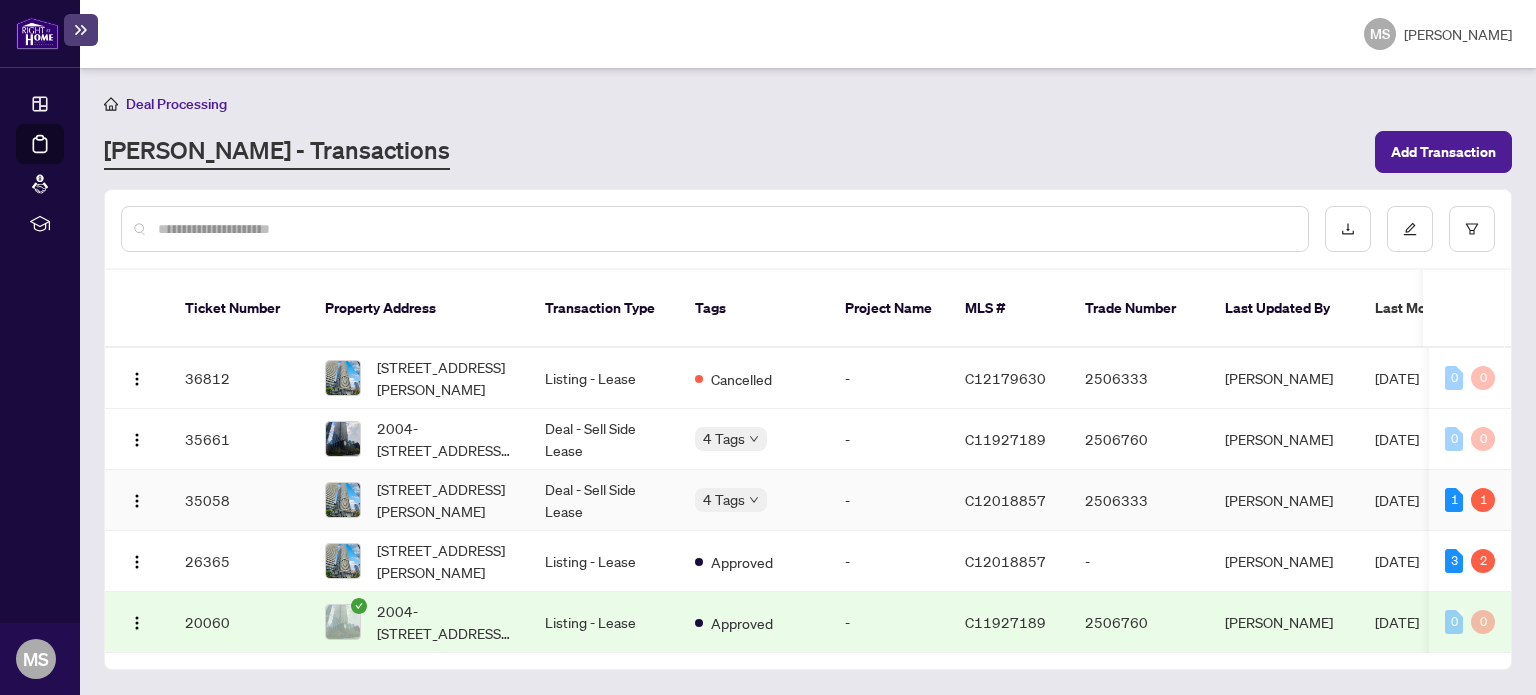 click on "2506333" at bounding box center [1139, 500] 